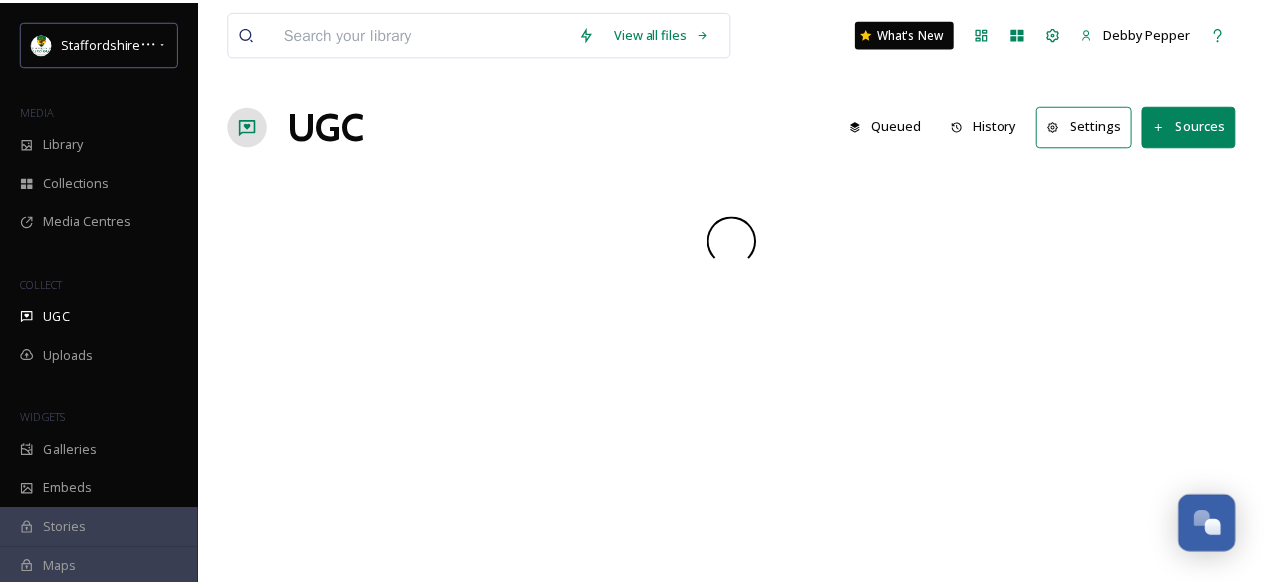 scroll, scrollTop: 0, scrollLeft: 0, axis: both 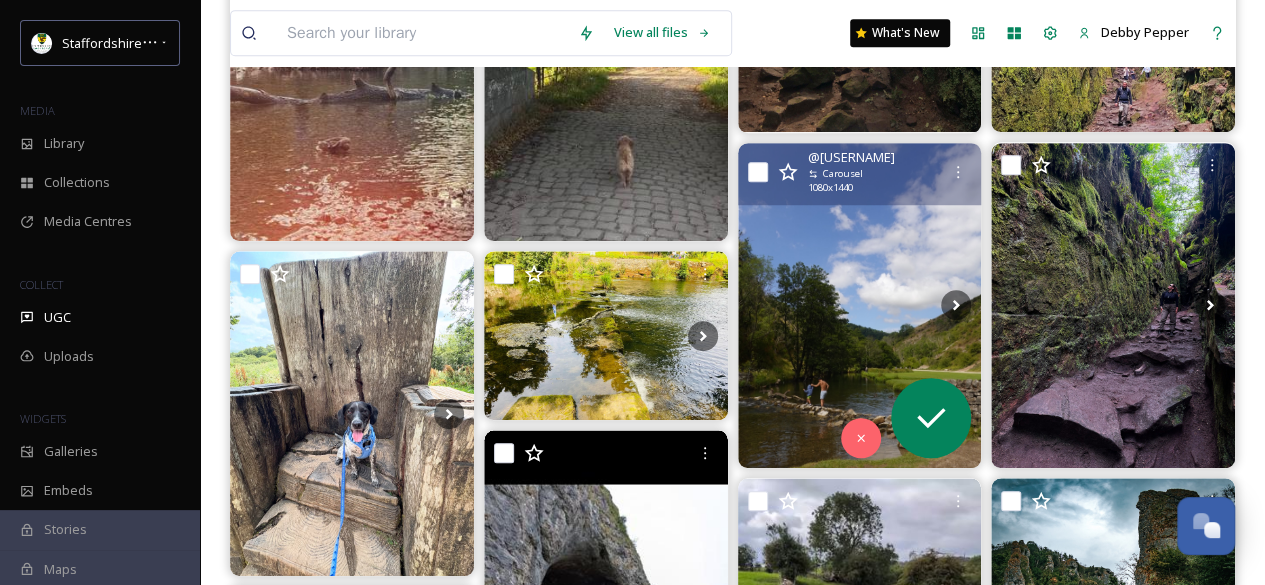 click at bounding box center (860, 305) 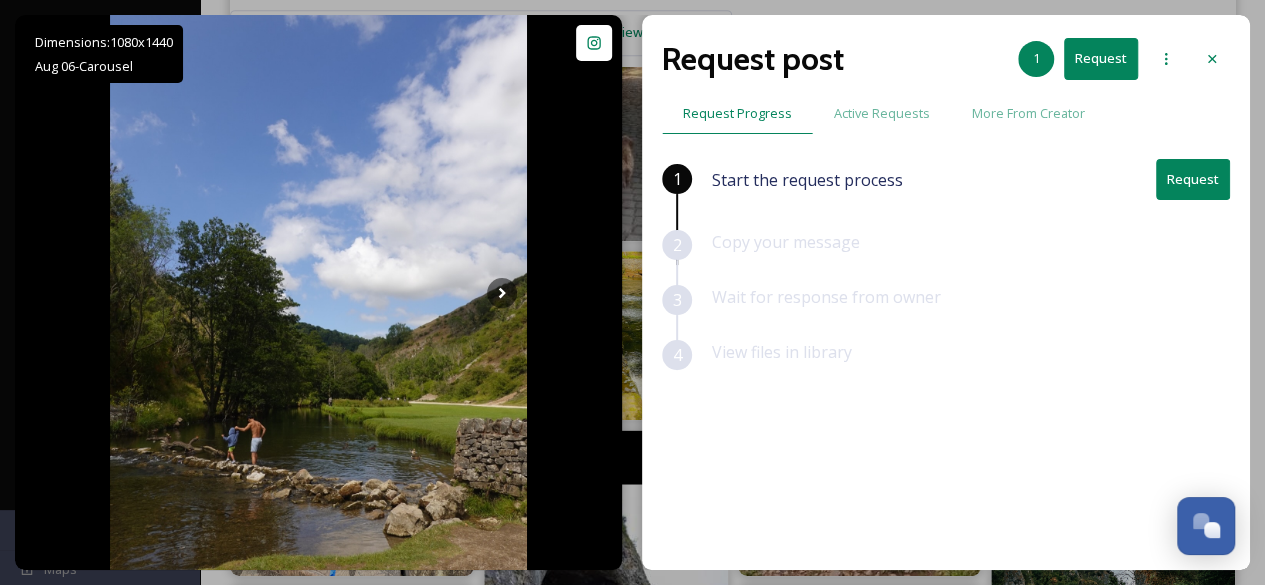 click on "Request" at bounding box center [1193, 179] 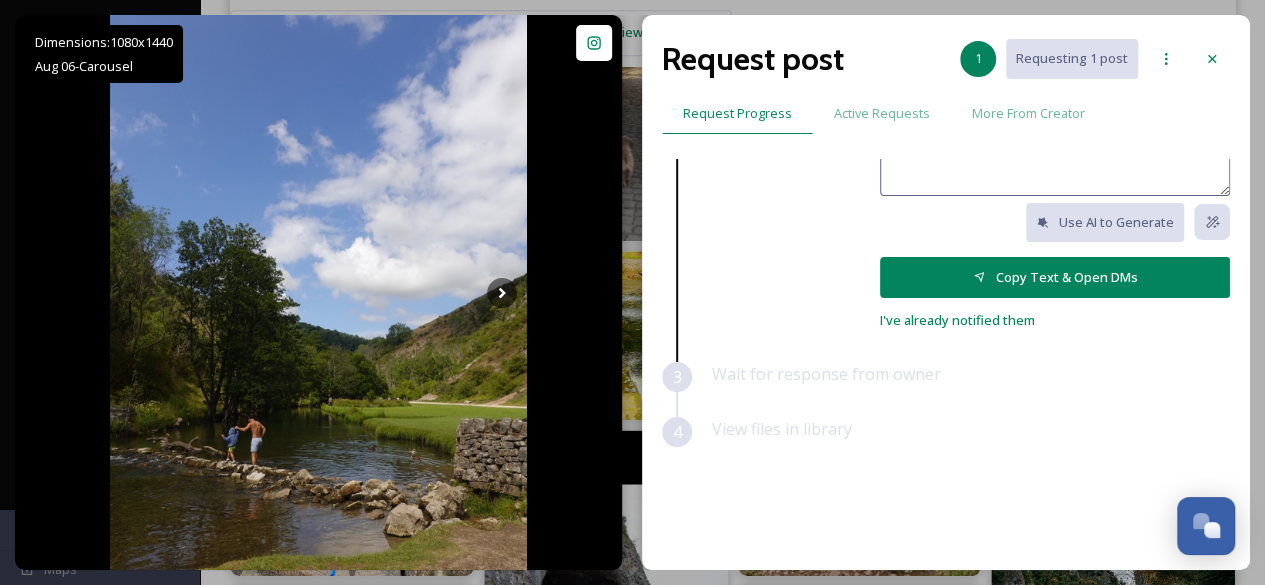 scroll, scrollTop: 197, scrollLeft: 0, axis: vertical 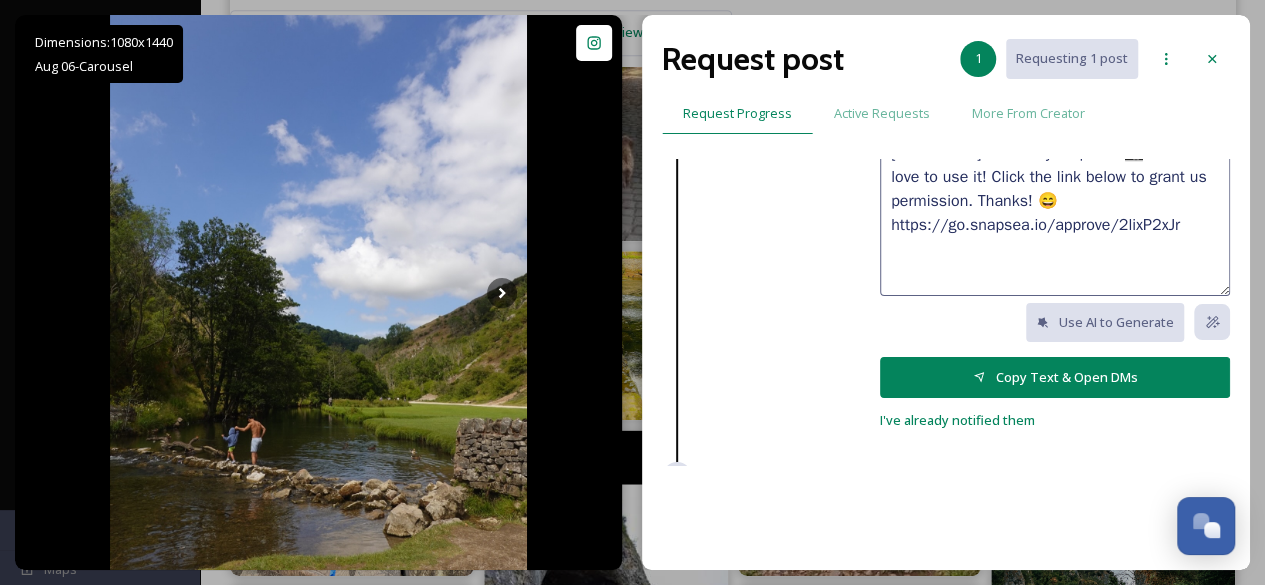 click on "Copy Text & Open DMs" at bounding box center (1055, 377) 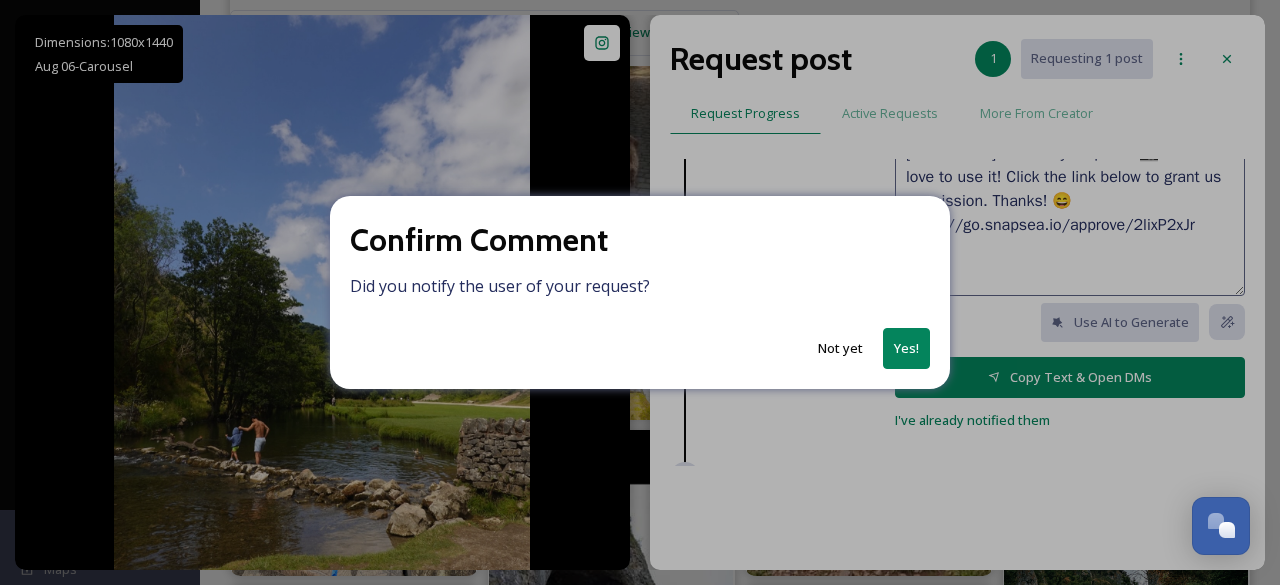 click on "Not yet" at bounding box center (840, 348) 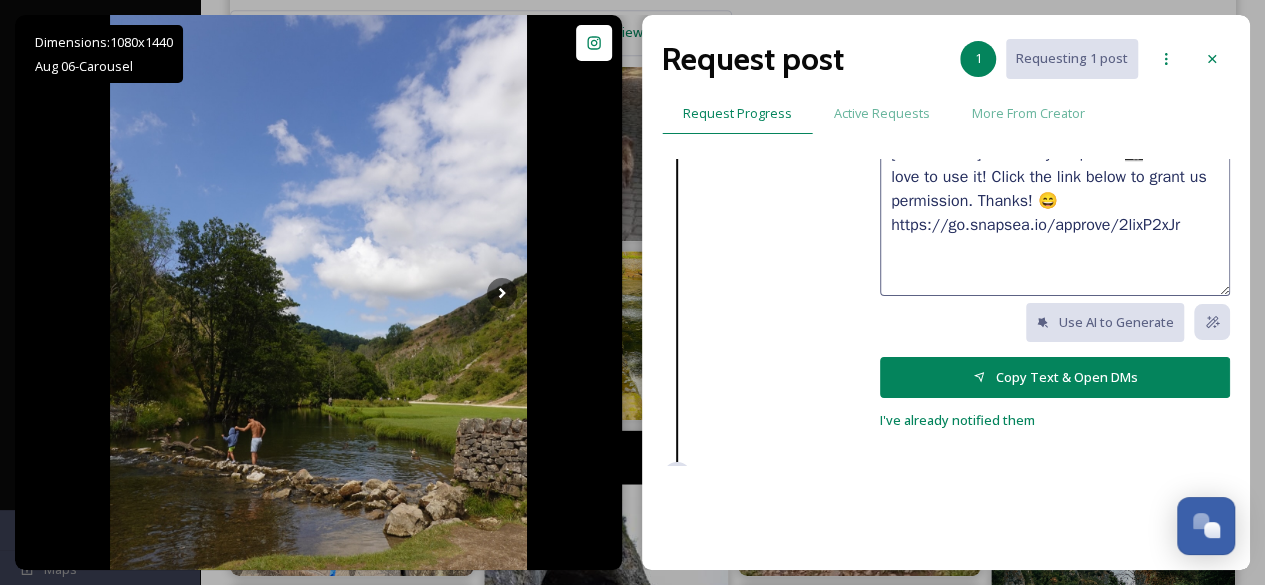 click on "Copy Text & Open DMs" at bounding box center [1055, 377] 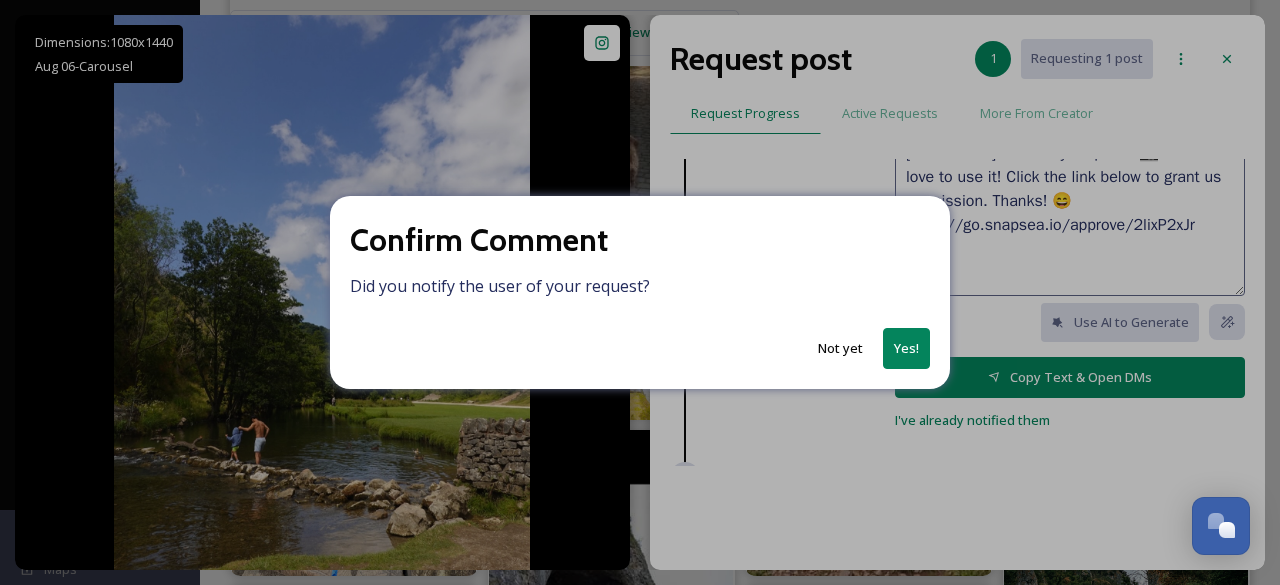 click on "Not yet" at bounding box center [840, 348] 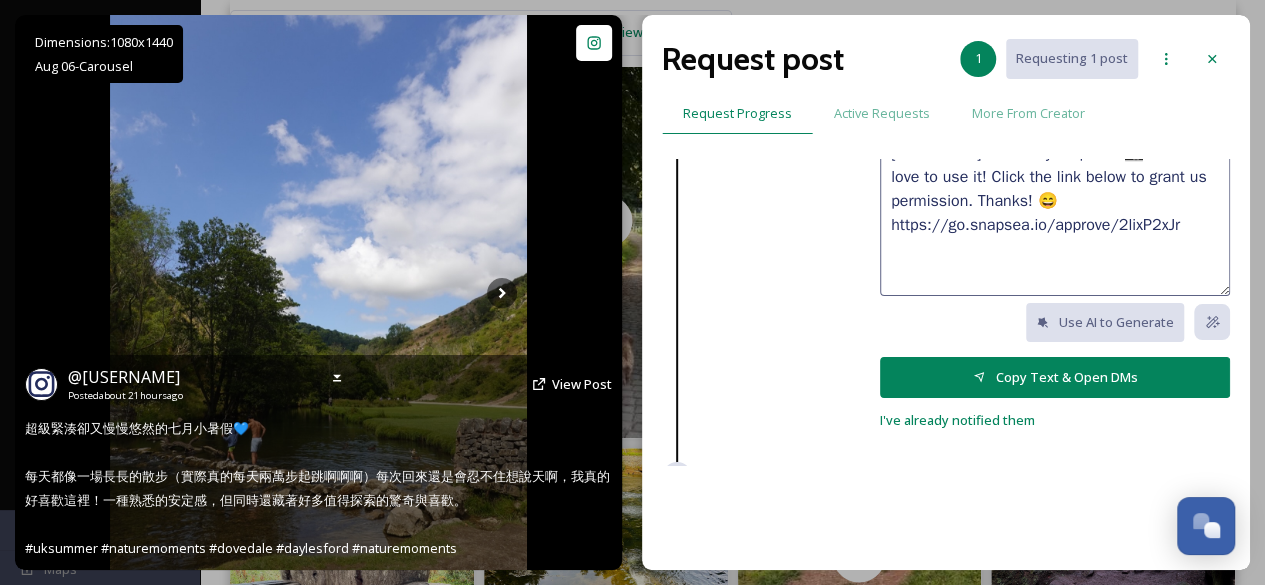 scroll, scrollTop: 300, scrollLeft: 0, axis: vertical 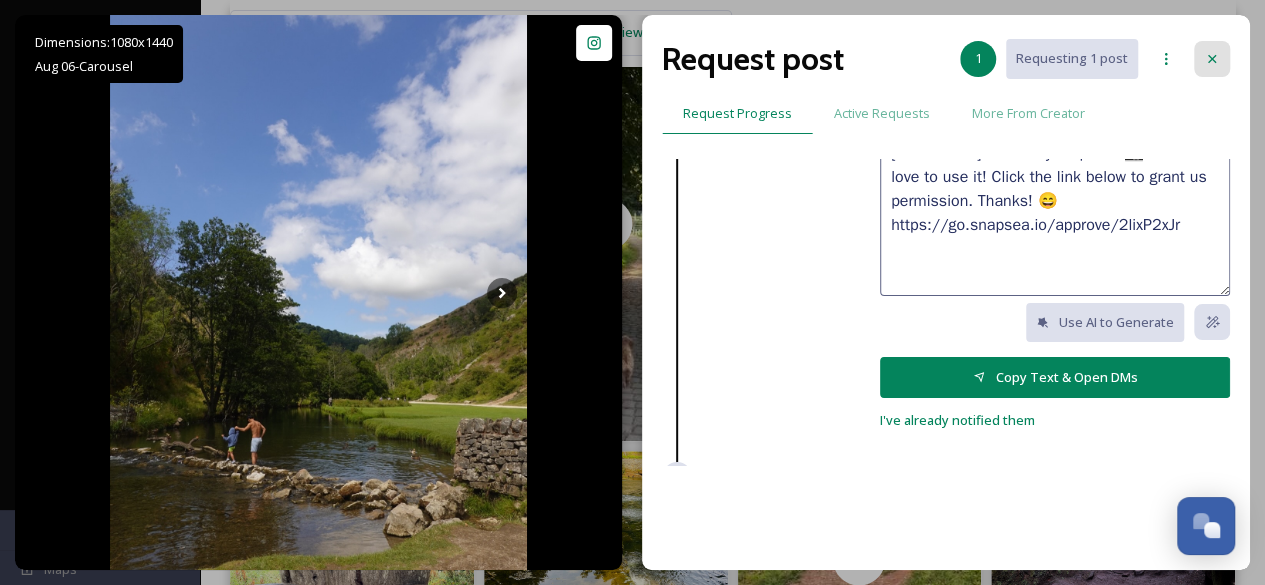 click 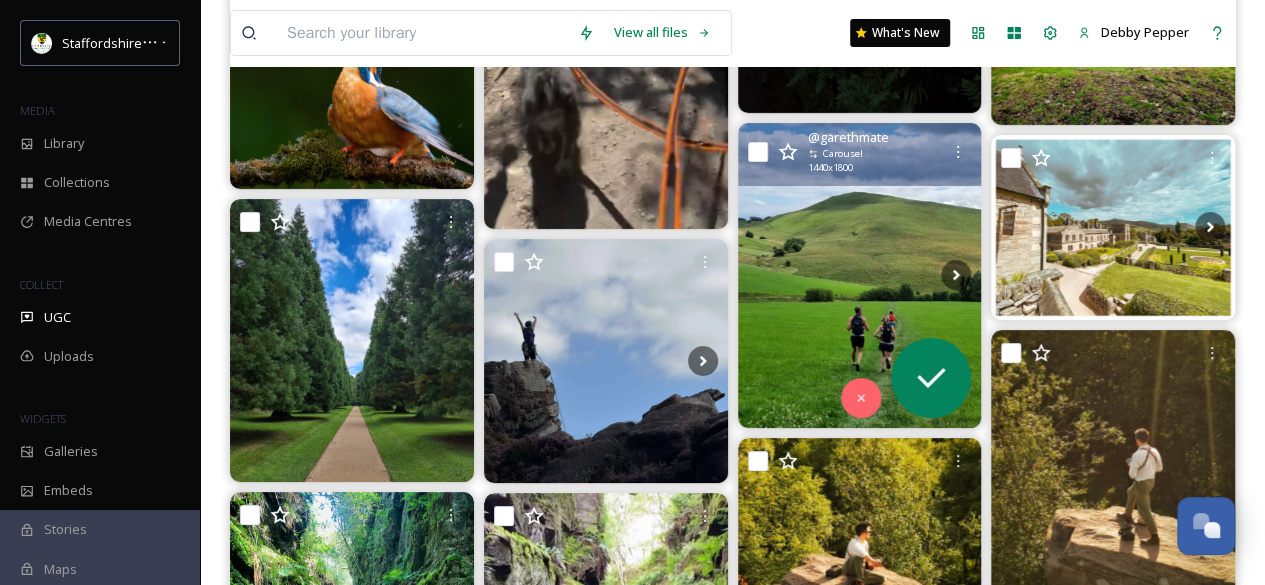 scroll, scrollTop: 3600, scrollLeft: 0, axis: vertical 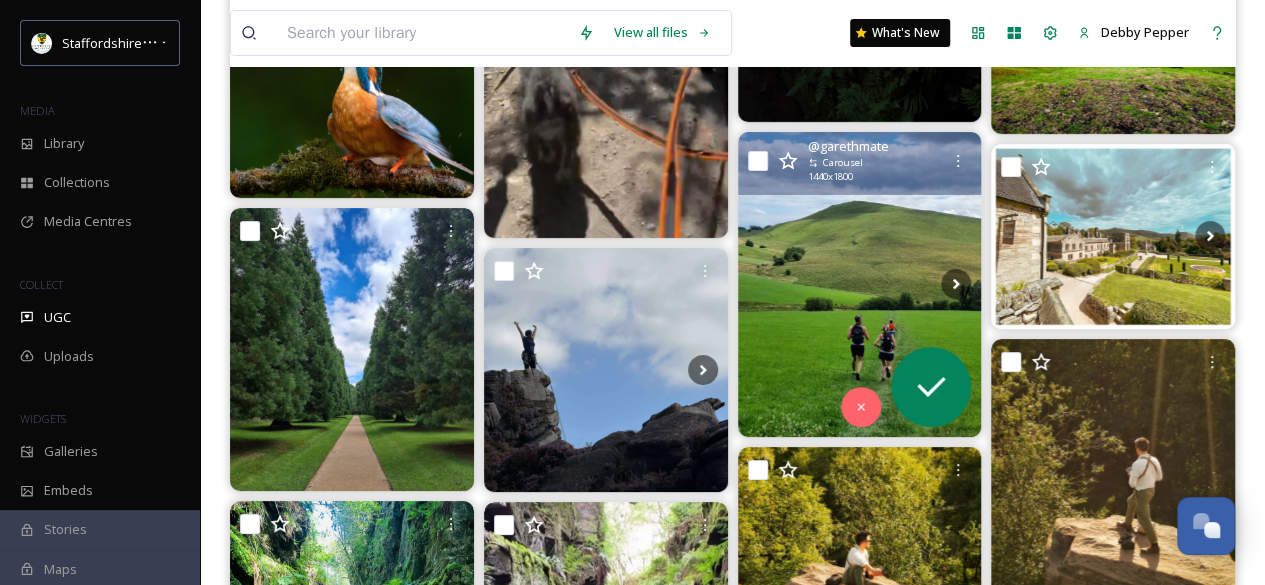click at bounding box center (860, 284) 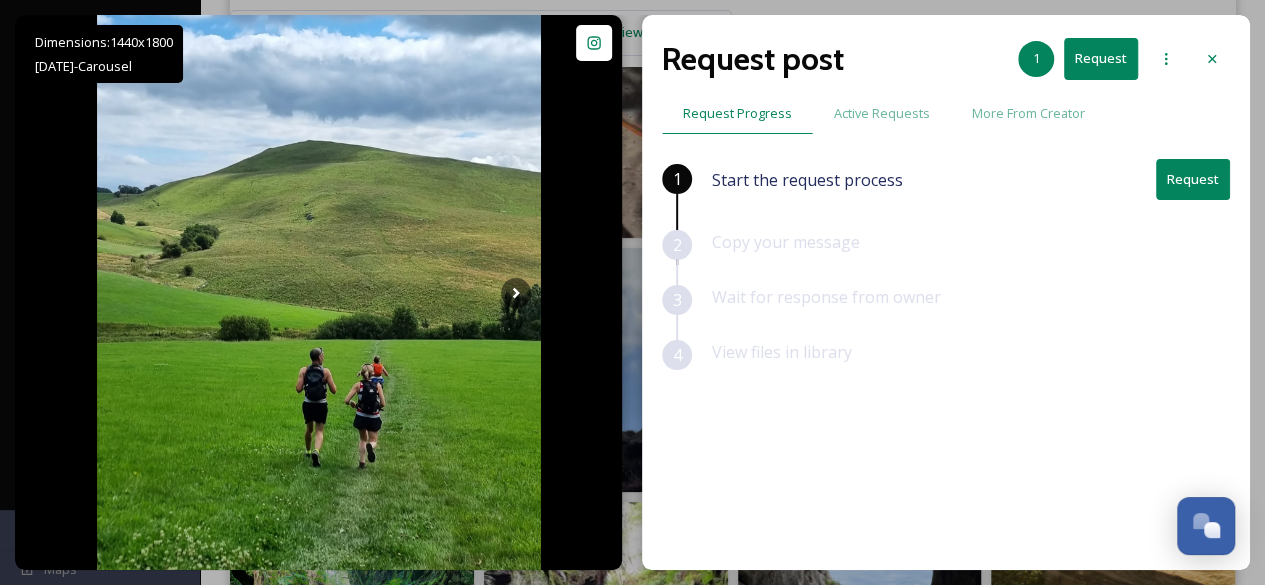 click on "Request" at bounding box center [1193, 179] 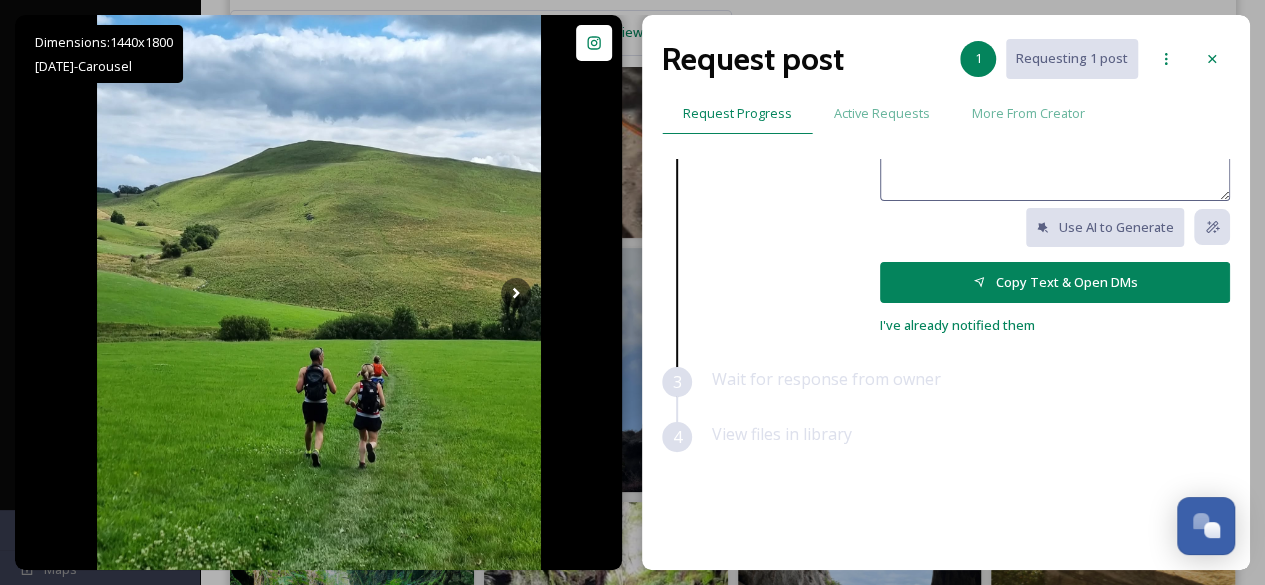 scroll, scrollTop: 297, scrollLeft: 0, axis: vertical 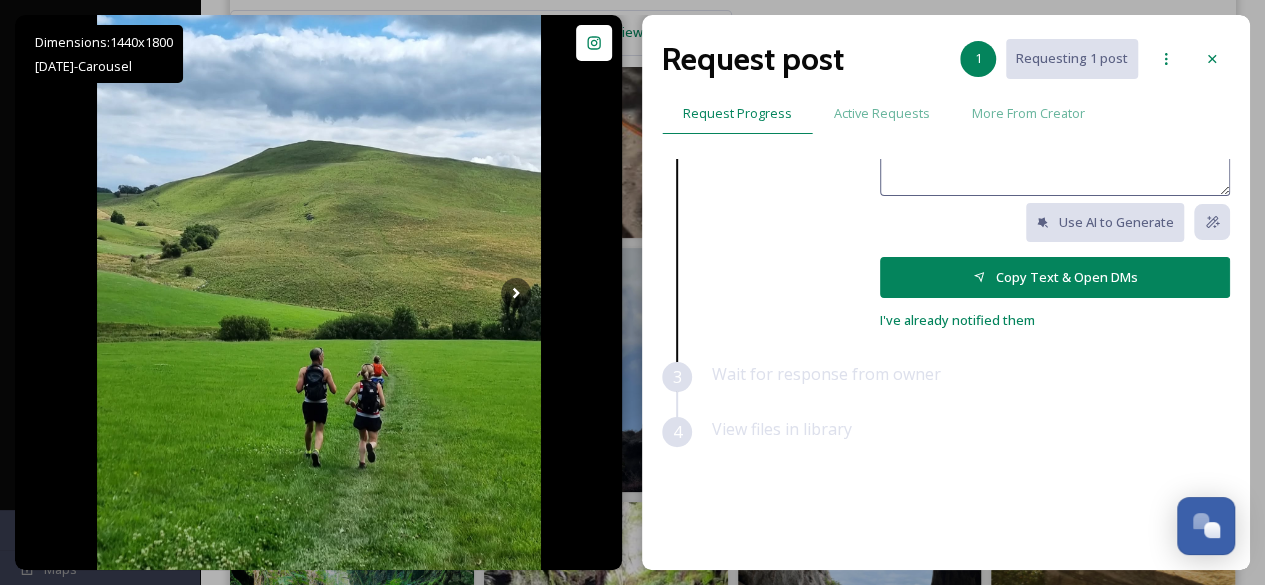 click on "Copy Text & Open DMs" at bounding box center (1055, 277) 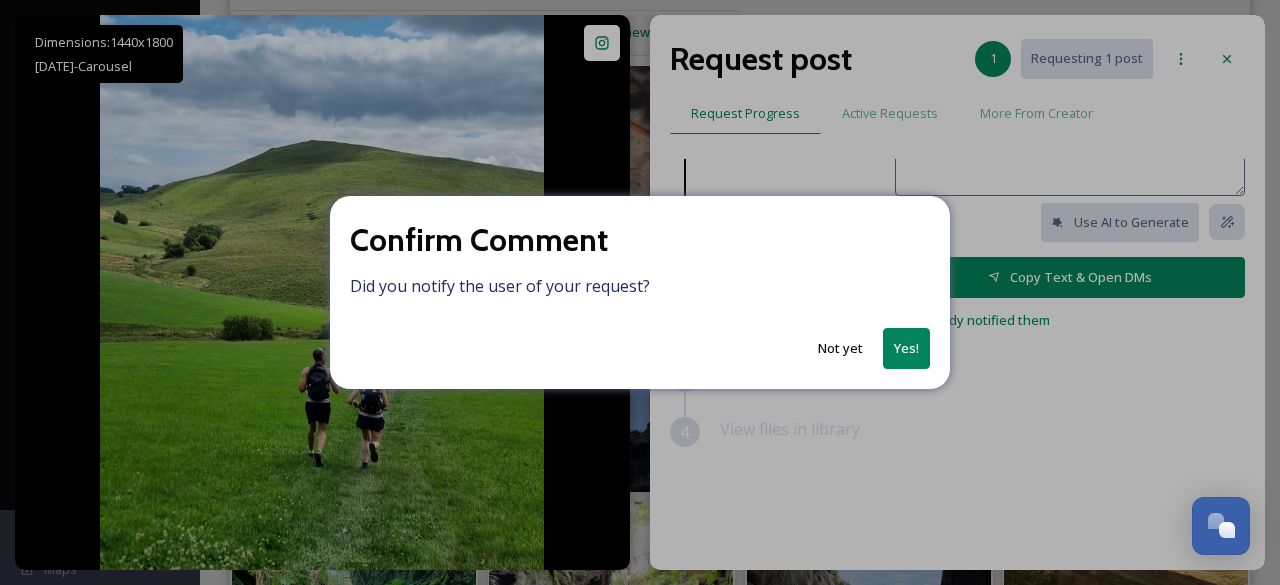click on "Yes!" at bounding box center [906, 348] 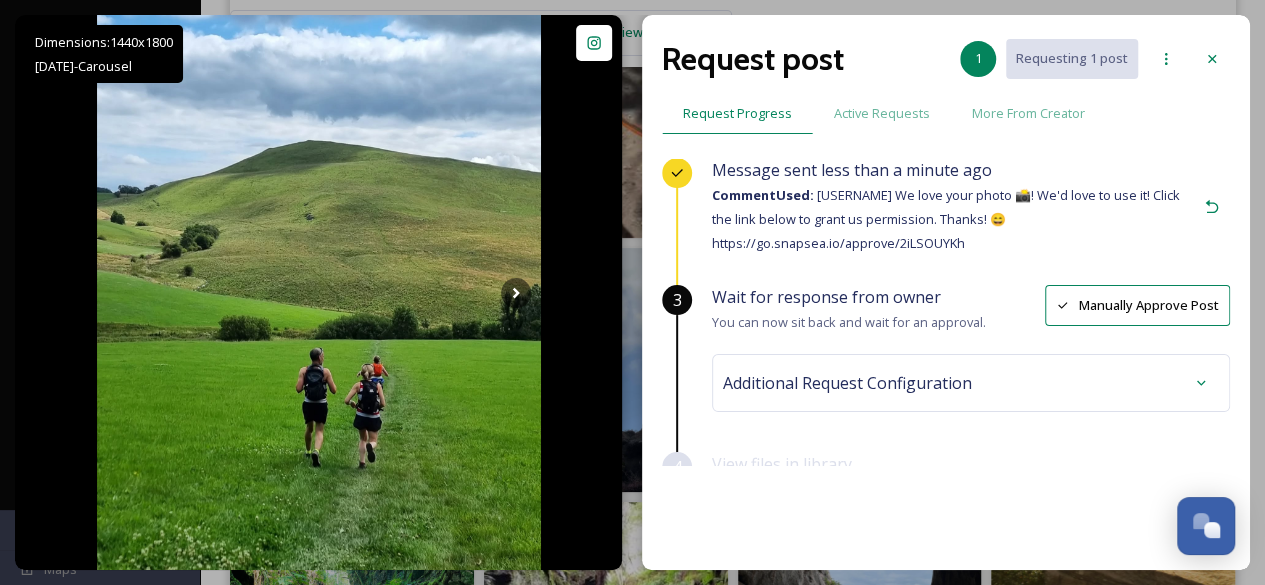 scroll, scrollTop: 95, scrollLeft: 0, axis: vertical 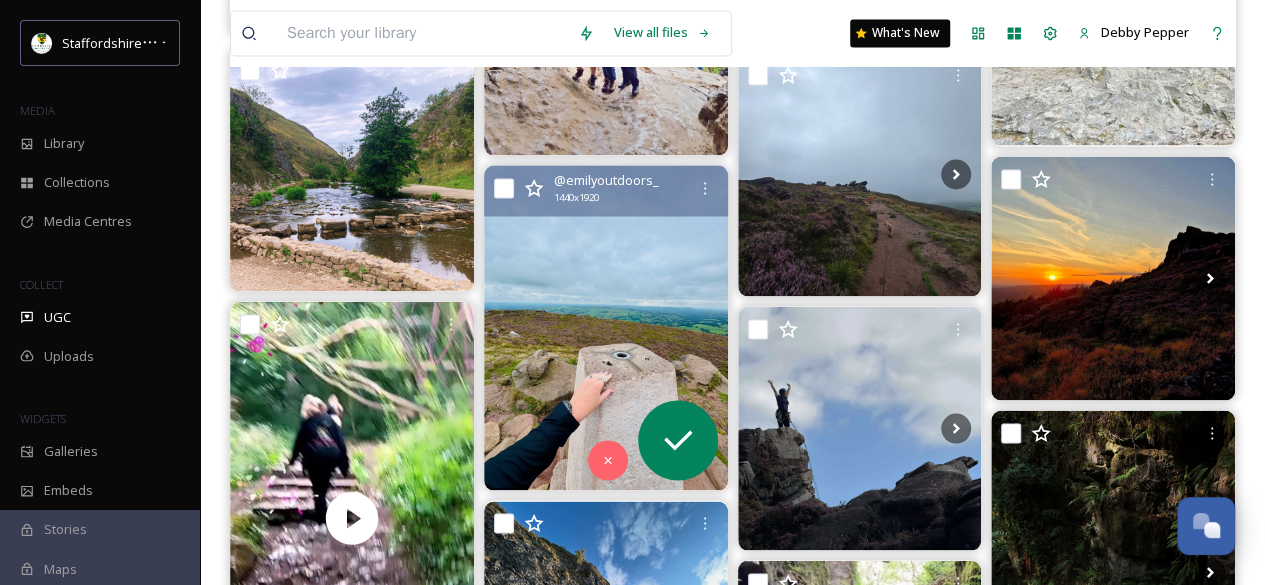 click at bounding box center (606, 327) 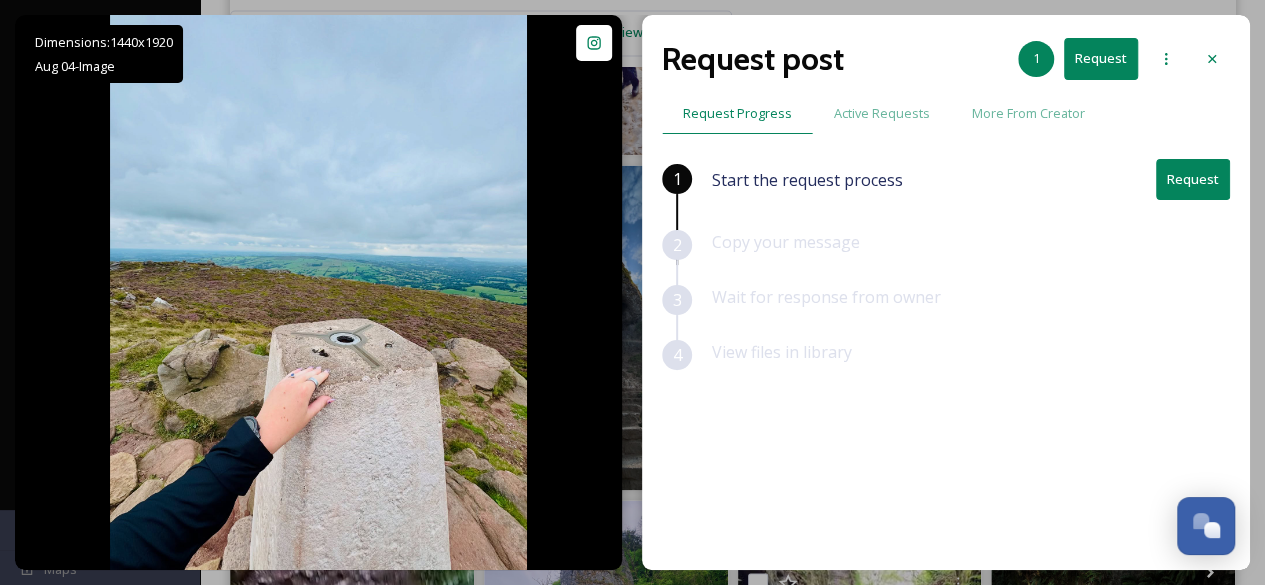 click on "Request" at bounding box center [1193, 179] 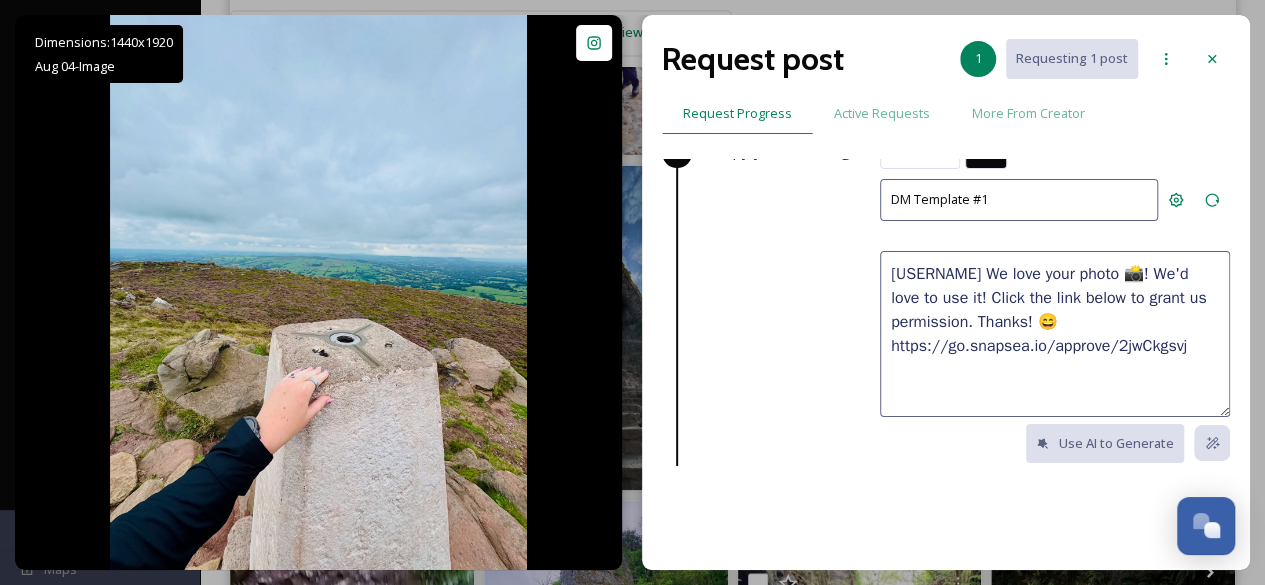 scroll, scrollTop: 200, scrollLeft: 0, axis: vertical 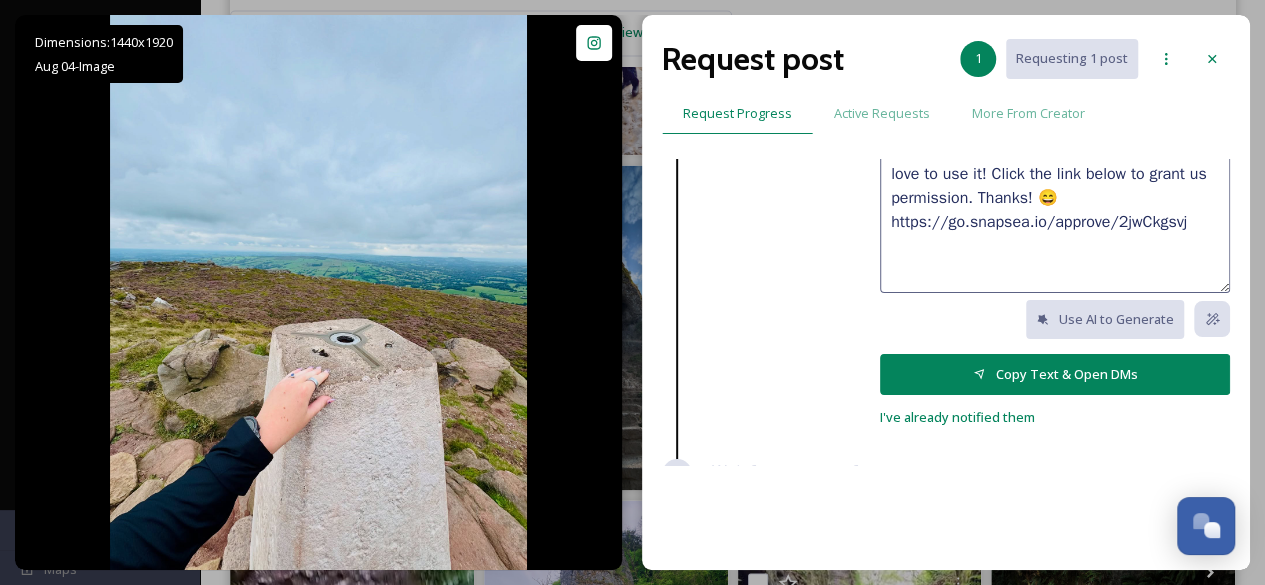 click on "Copy Text & Open DMs" at bounding box center [1055, 374] 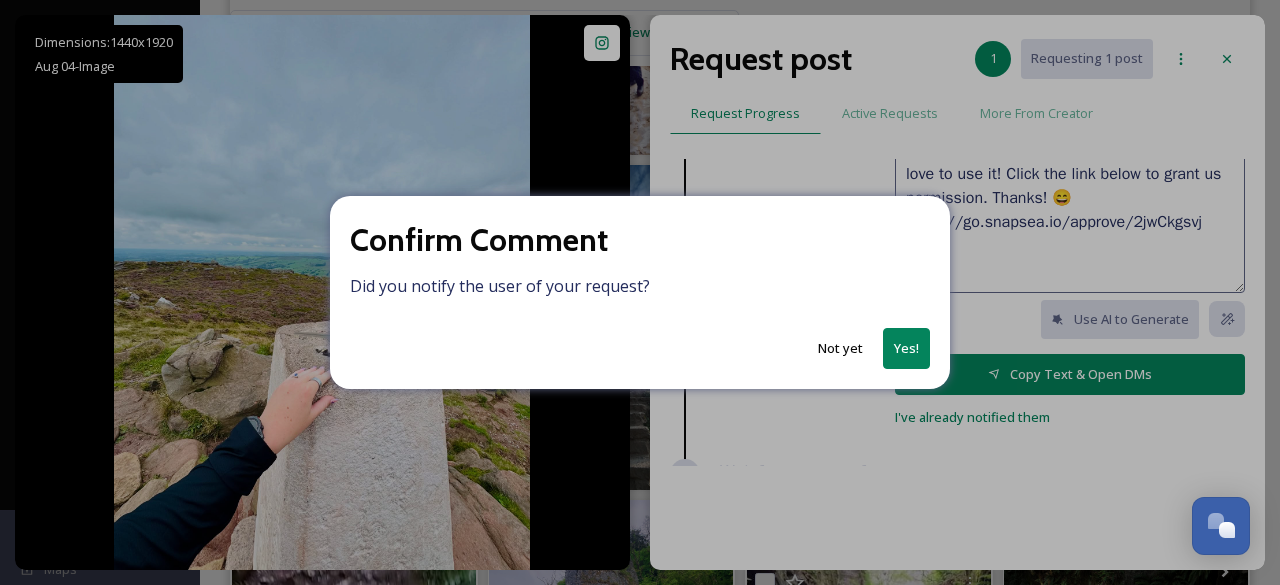 click on "Yes!" at bounding box center [906, 348] 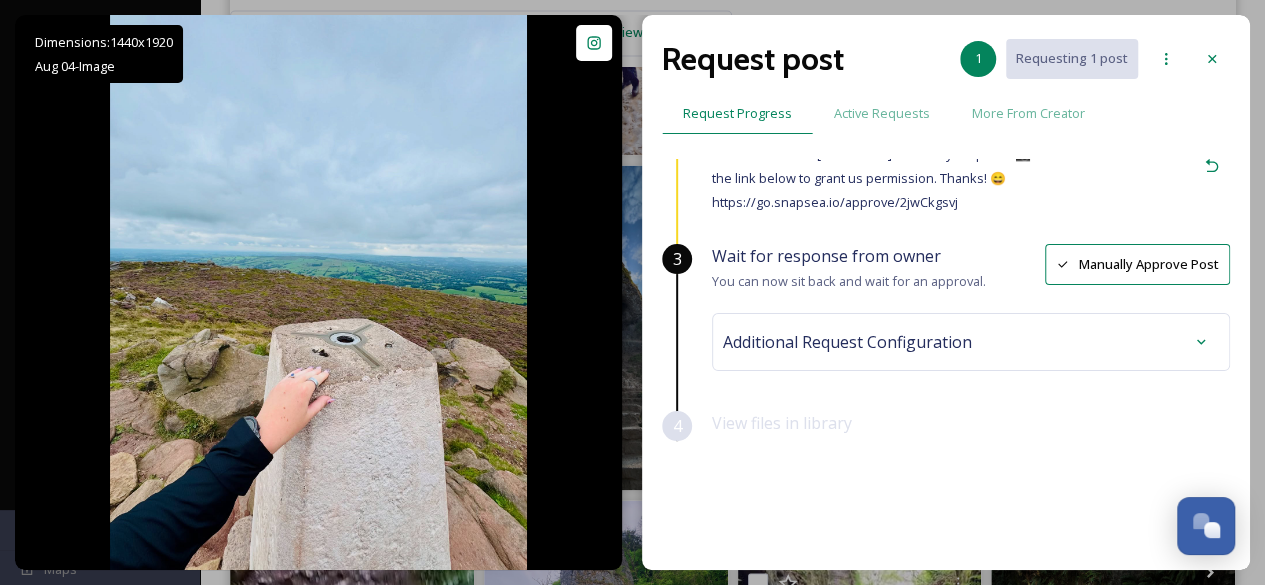 scroll, scrollTop: 95, scrollLeft: 0, axis: vertical 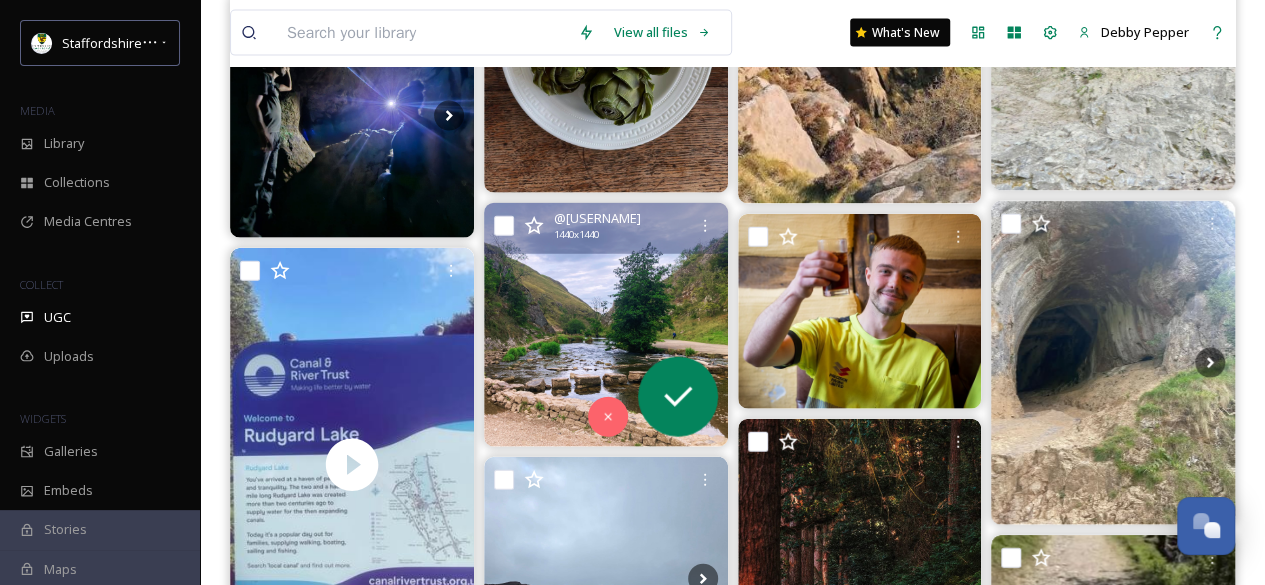 click at bounding box center (606, 325) 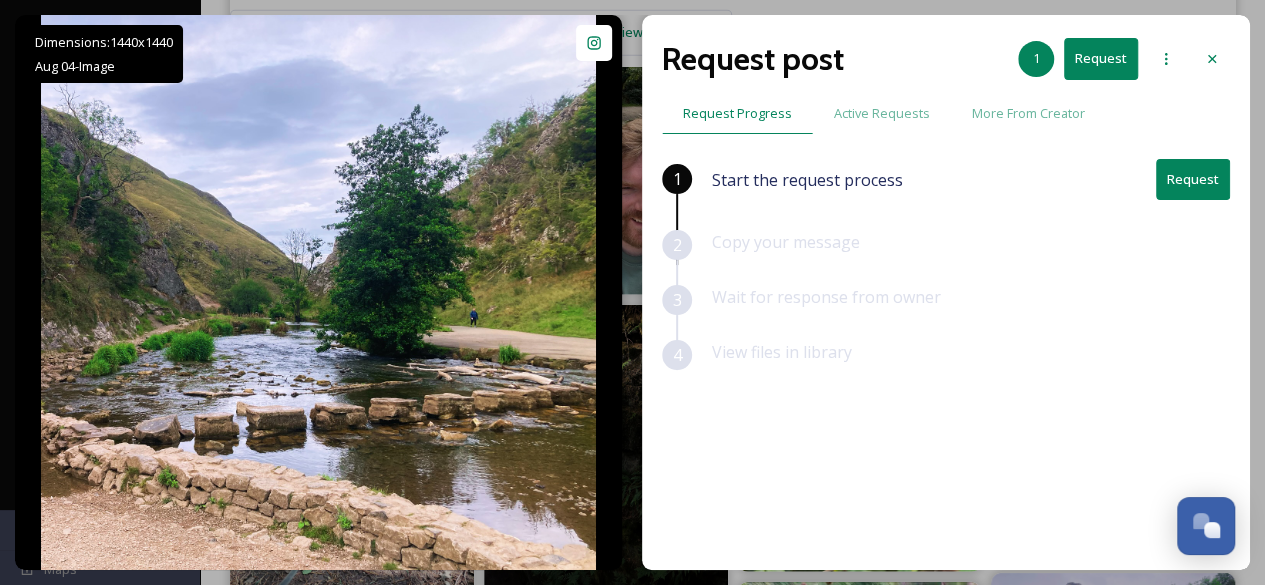 scroll, scrollTop: 2600, scrollLeft: 0, axis: vertical 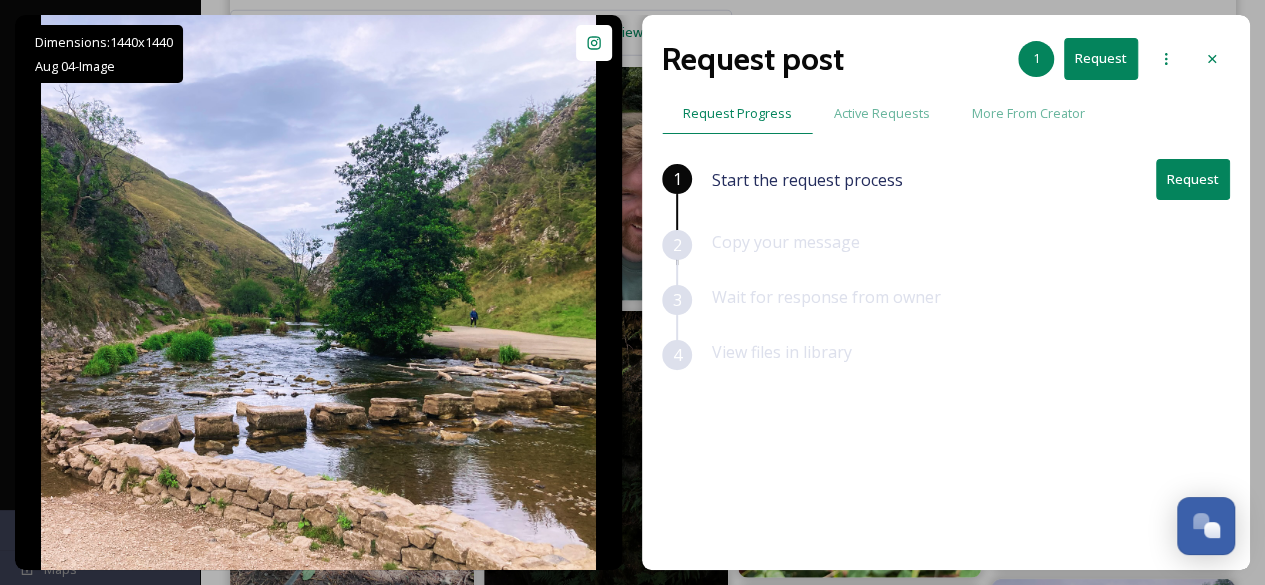 click on "Request" at bounding box center [1193, 179] 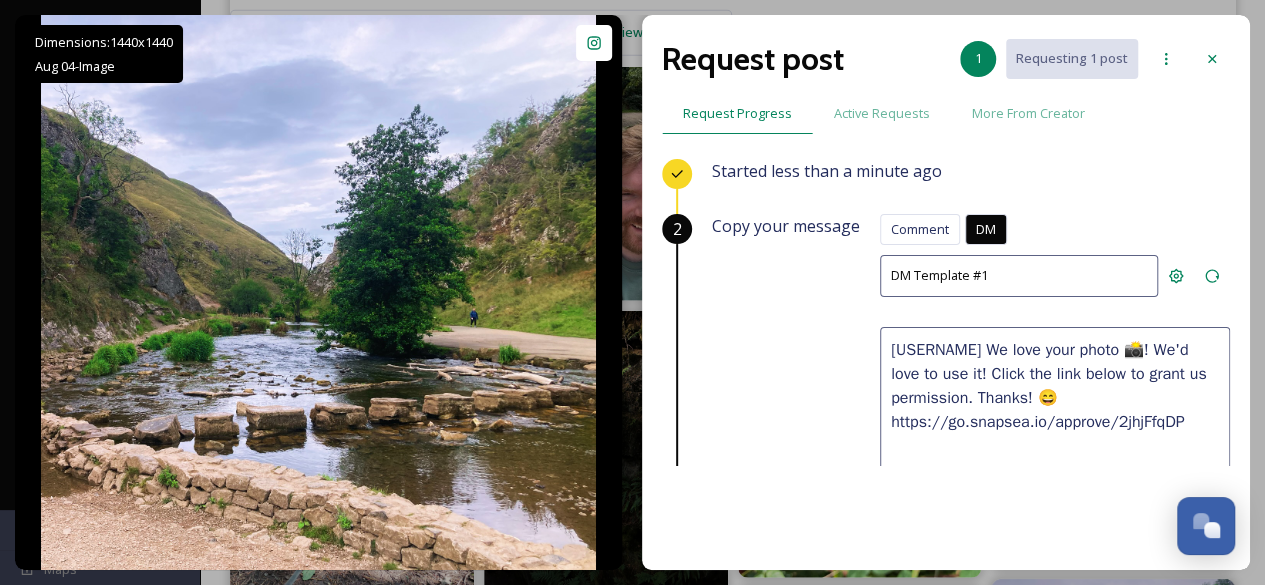 scroll, scrollTop: 200, scrollLeft: 0, axis: vertical 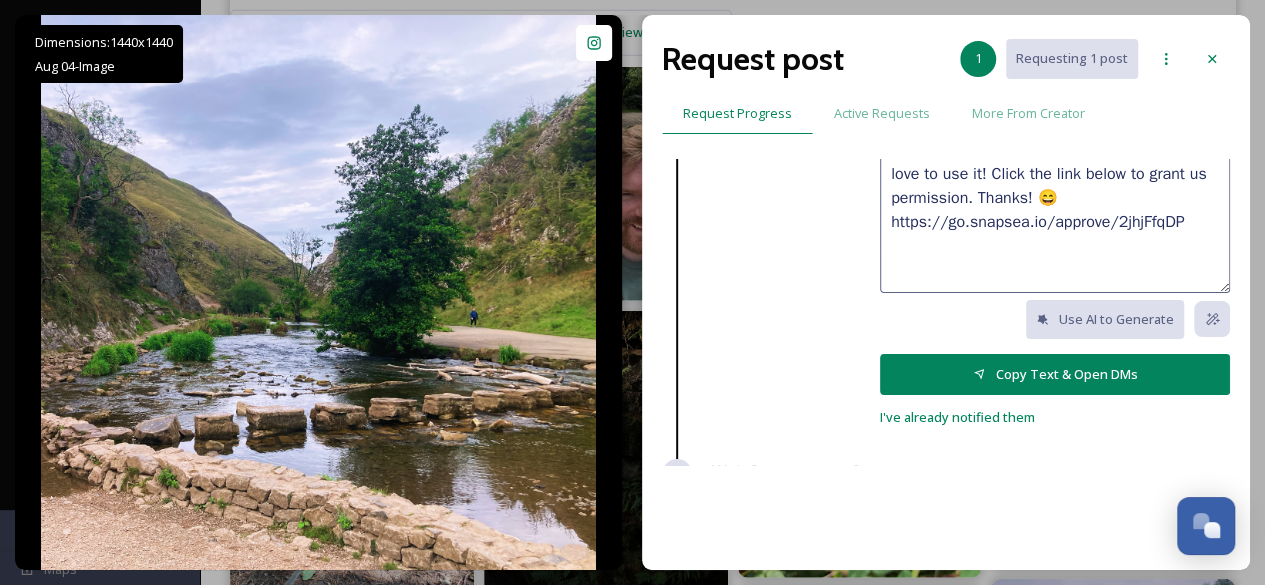 click on "Copy Text & Open DMs" at bounding box center [1055, 374] 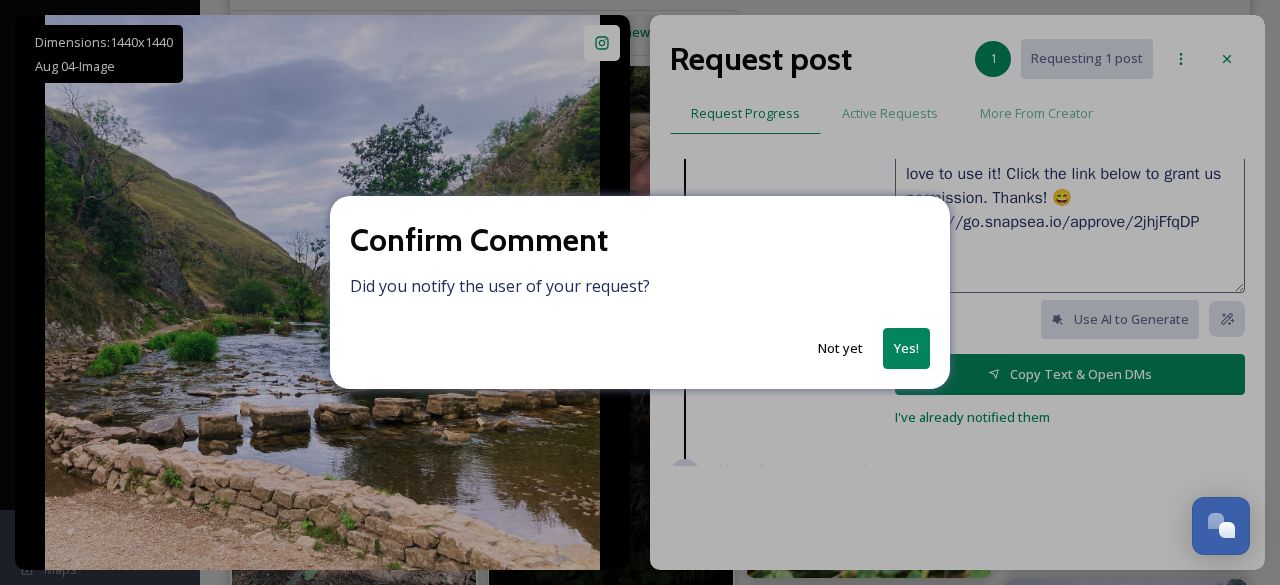 click on "Yes!" at bounding box center [906, 348] 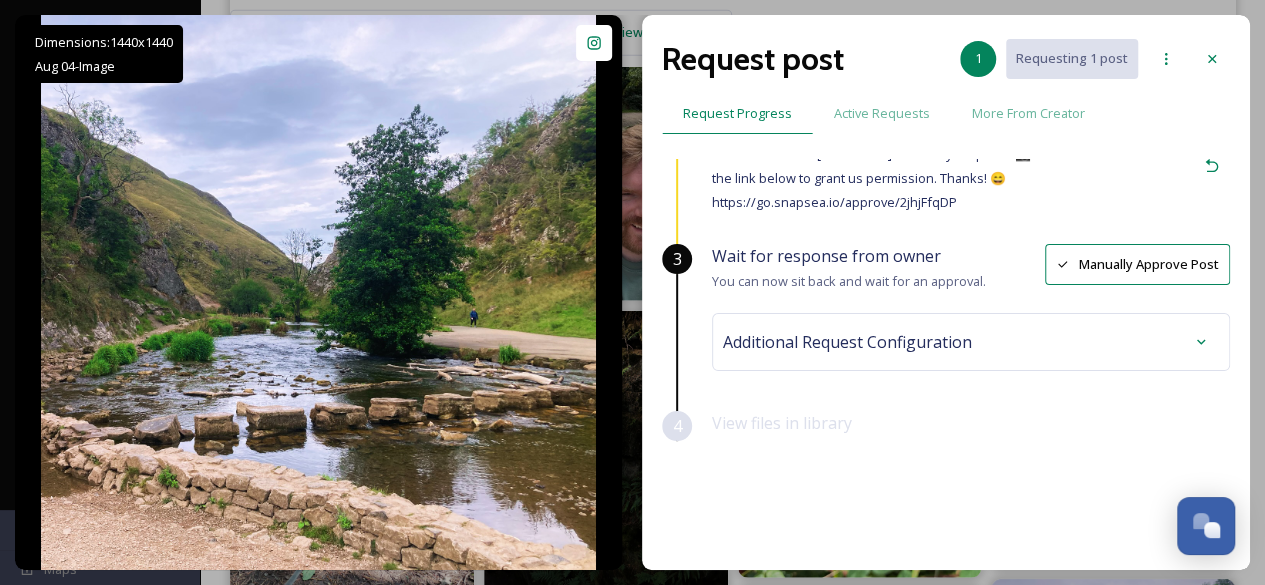 scroll, scrollTop: 95, scrollLeft: 0, axis: vertical 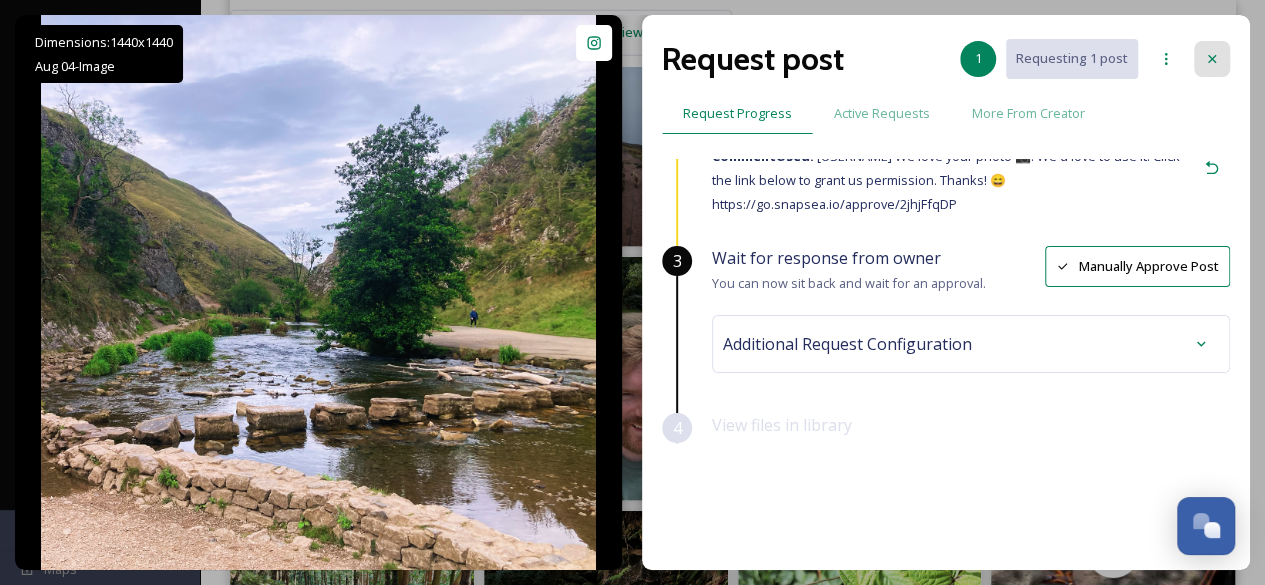 click 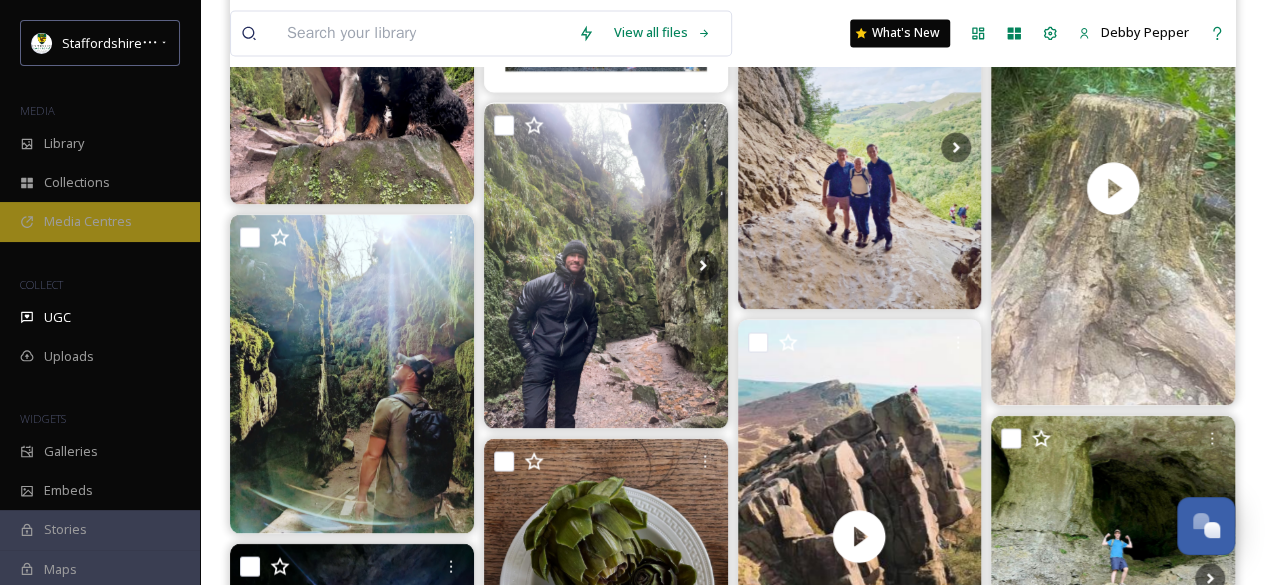 scroll, scrollTop: 1600, scrollLeft: 0, axis: vertical 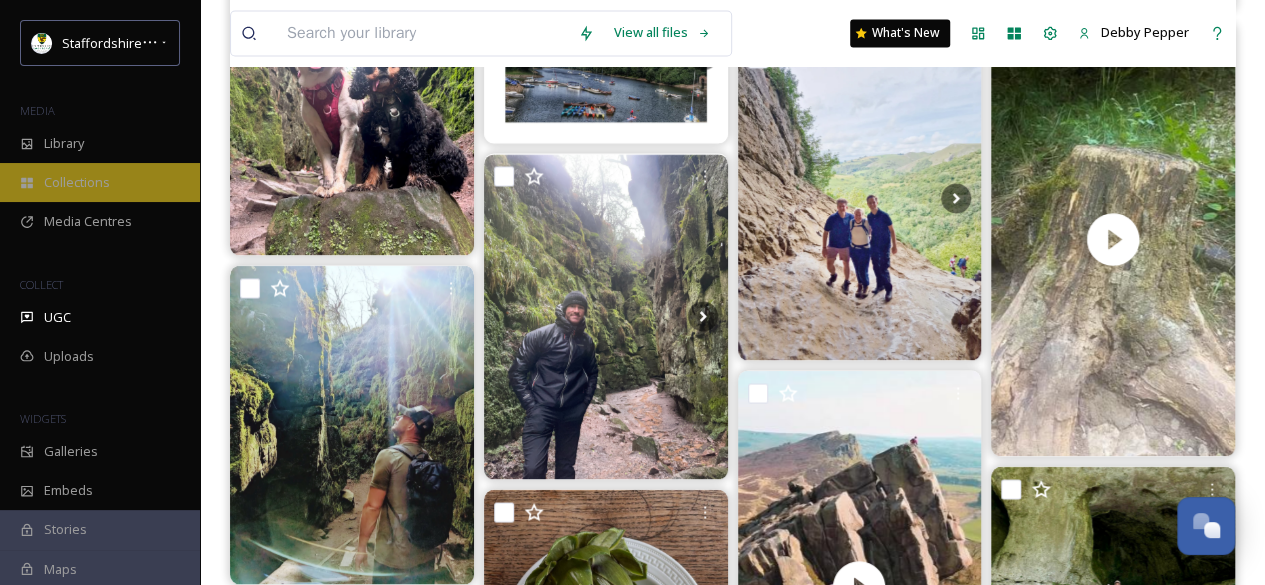 click on "Collections" at bounding box center [77, 182] 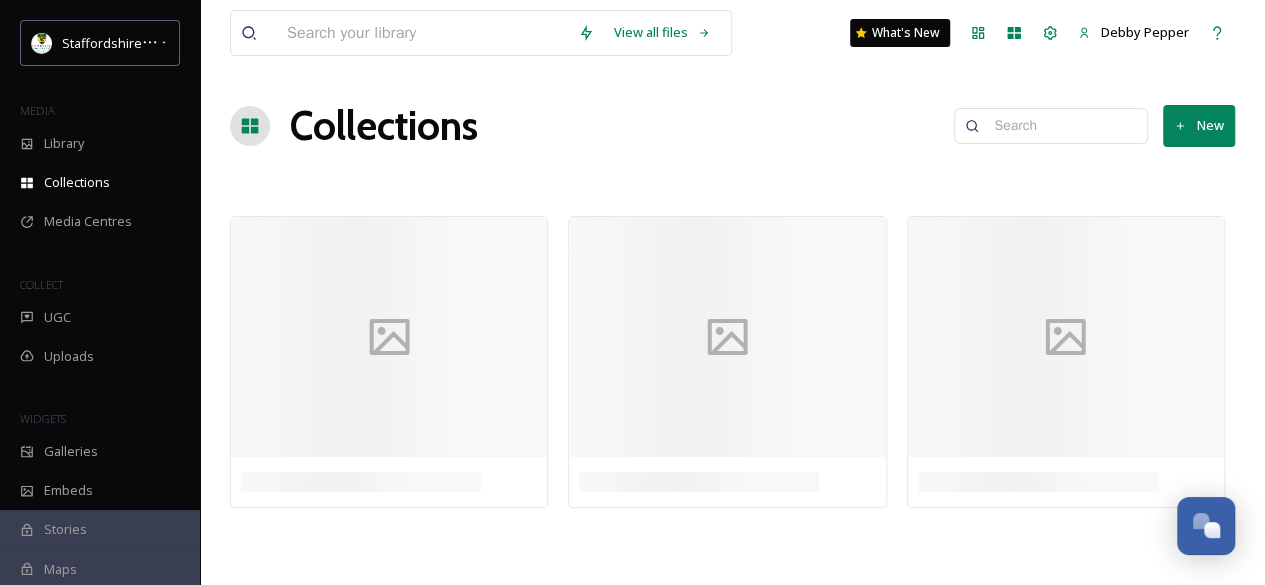 scroll, scrollTop: 0, scrollLeft: 0, axis: both 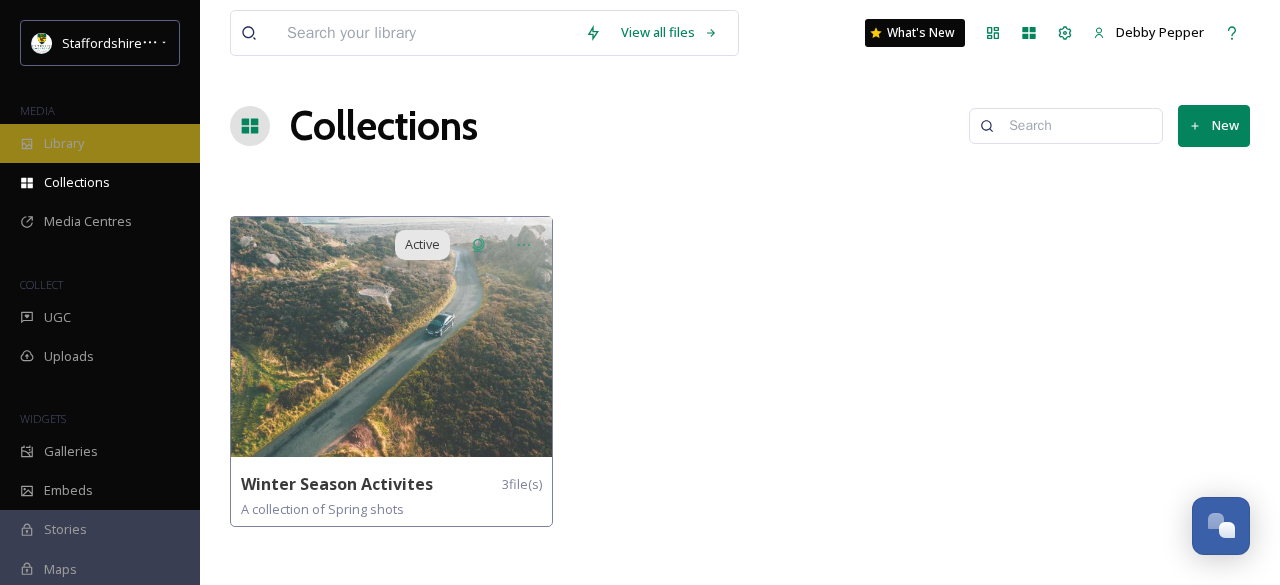 click on "Library" at bounding box center [100, 143] 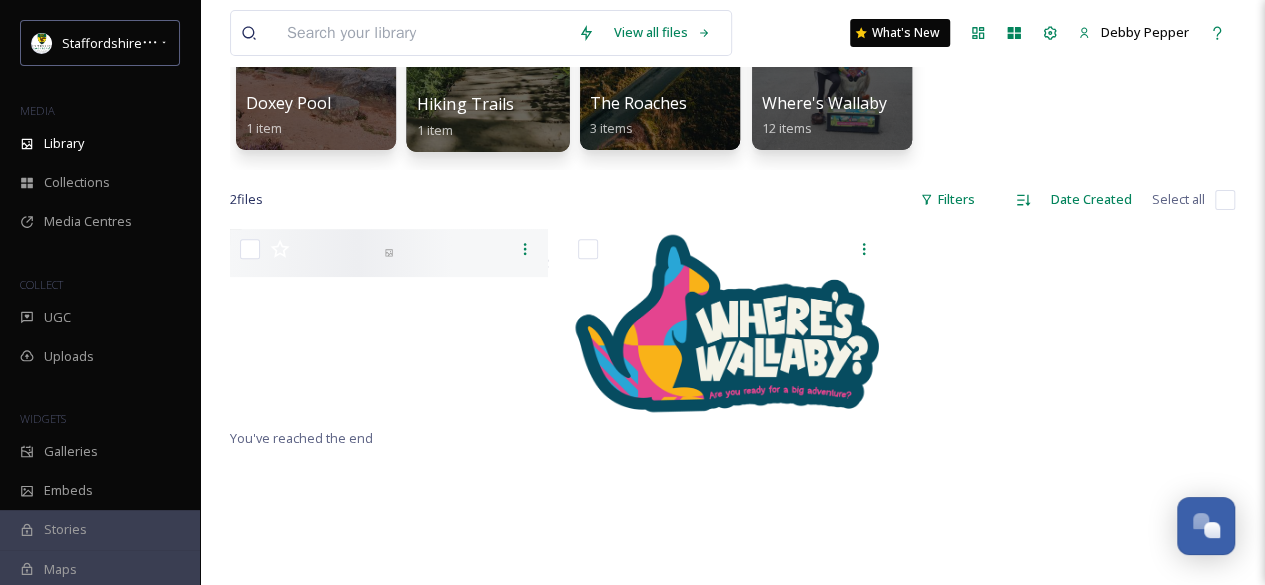 scroll, scrollTop: 100, scrollLeft: 0, axis: vertical 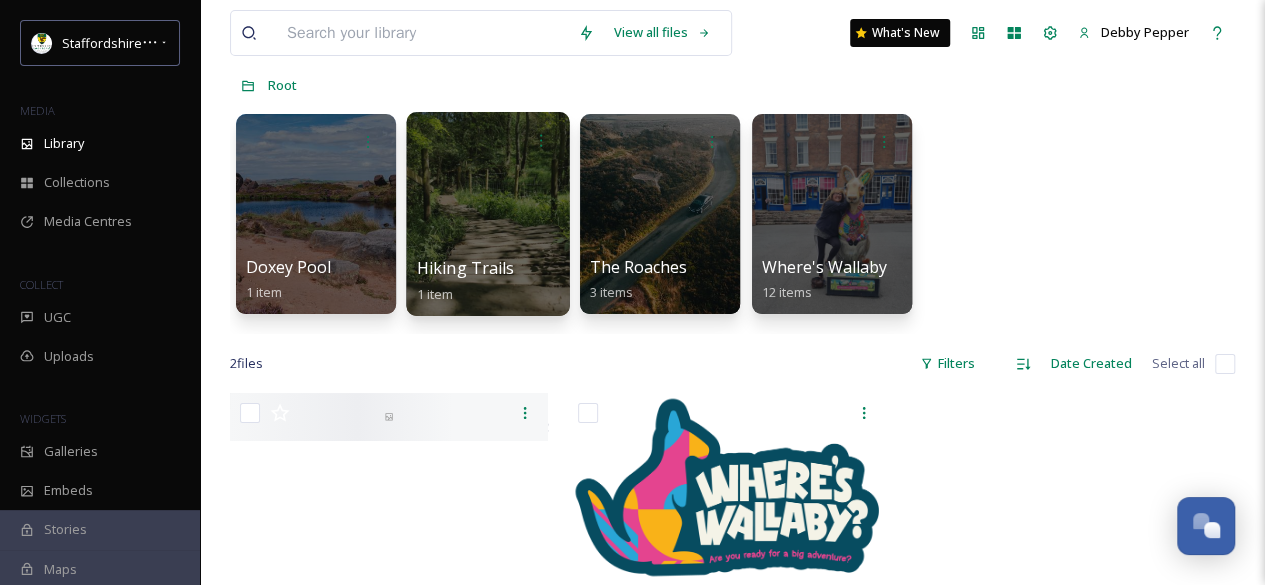click at bounding box center [487, 214] 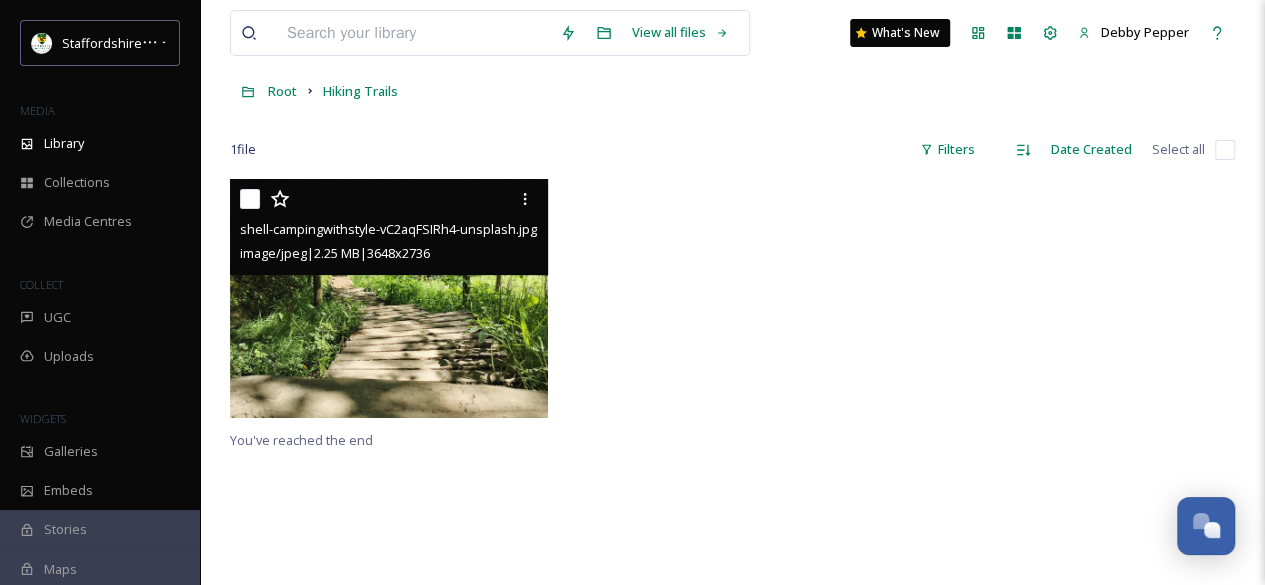 scroll, scrollTop: 0, scrollLeft: 0, axis: both 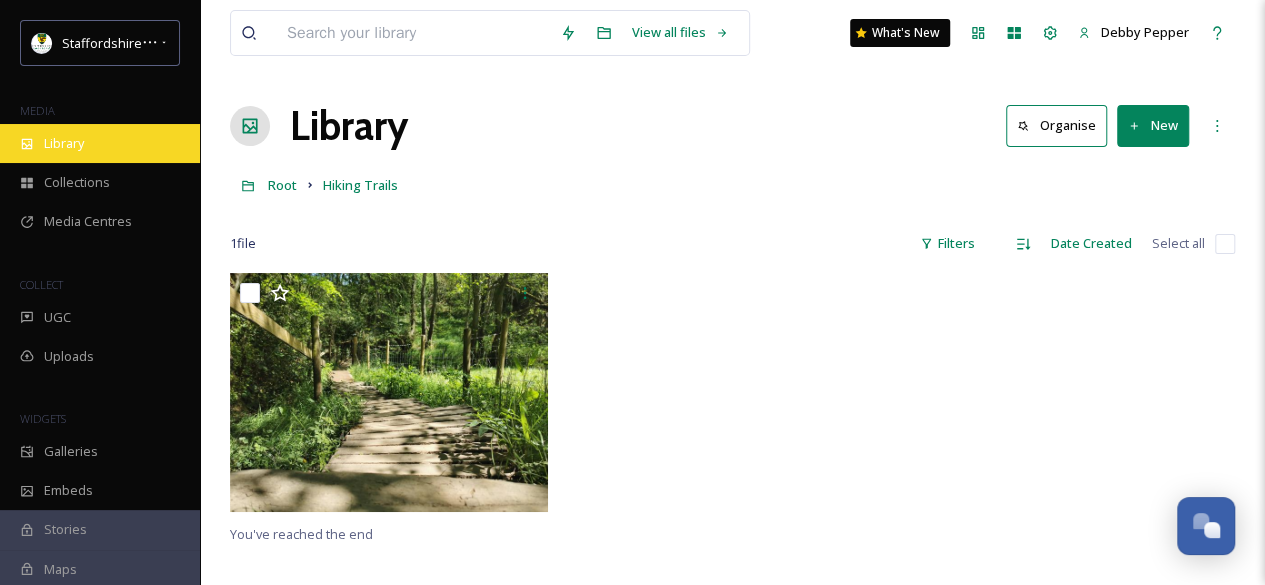 click on "Library" at bounding box center (100, 143) 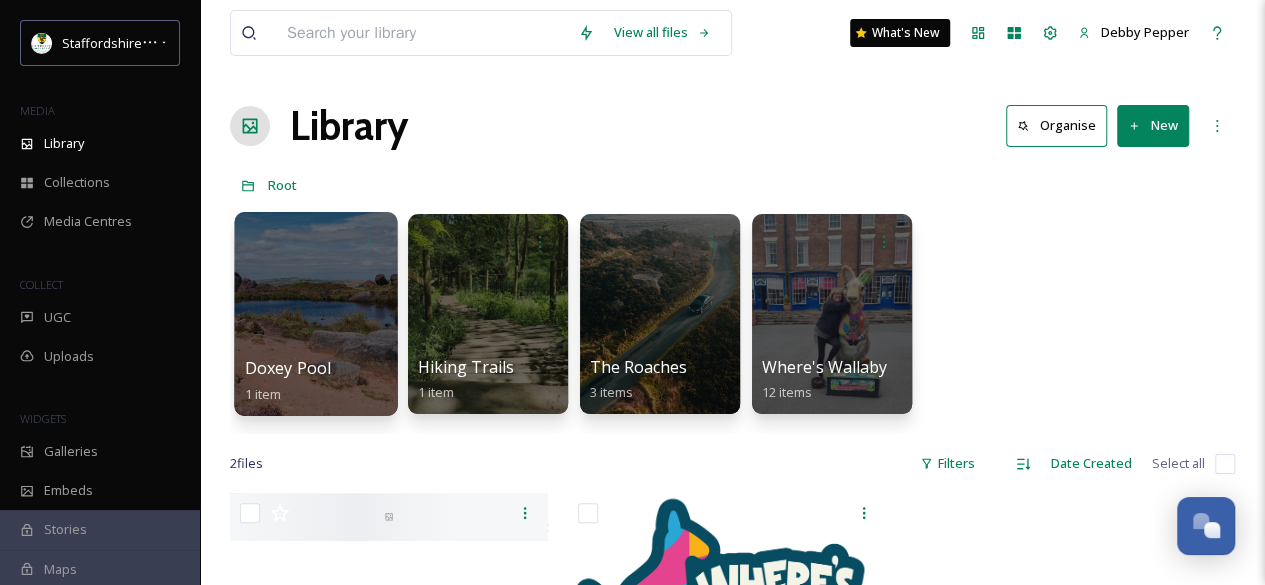 click at bounding box center [315, 314] 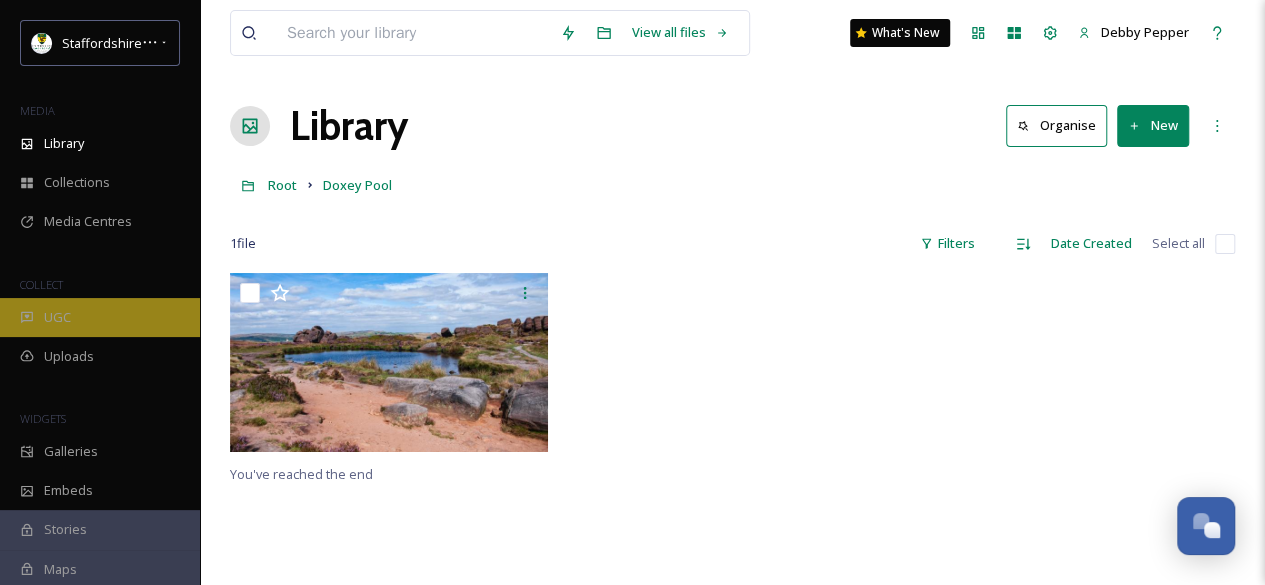 click on "UGC" at bounding box center [100, 317] 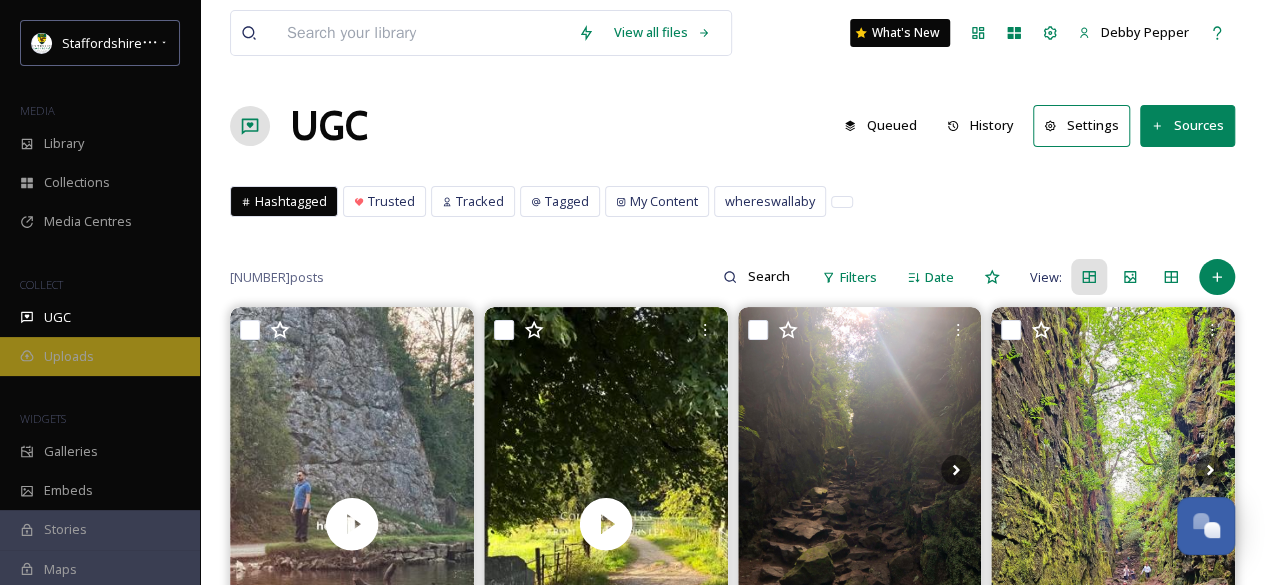 click on "Uploads" at bounding box center [100, 356] 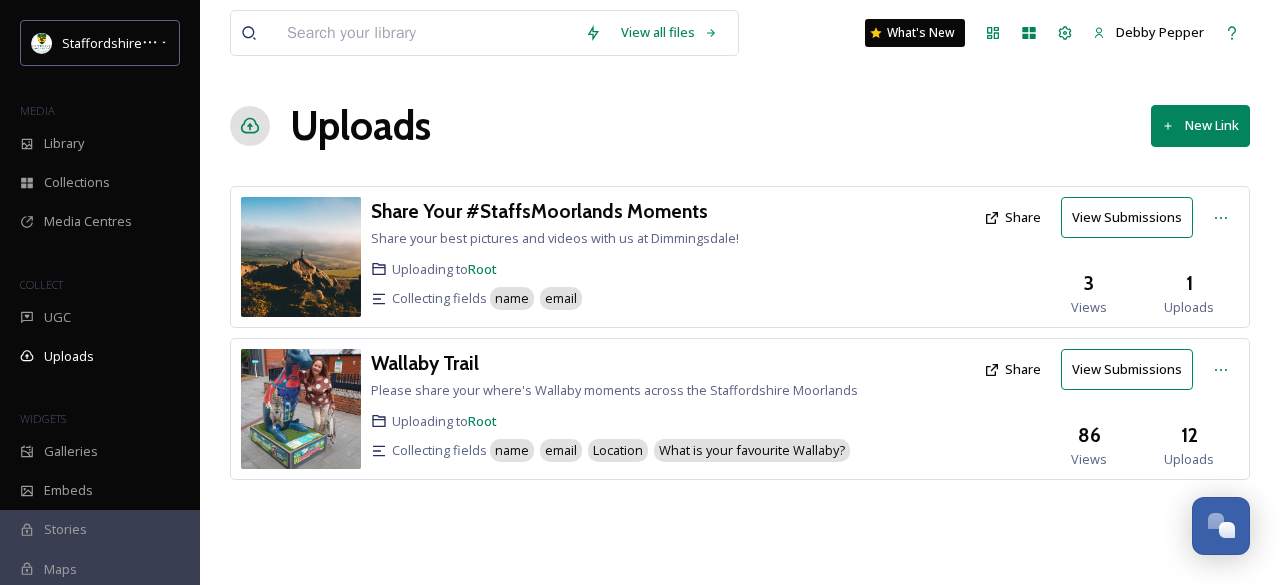 click on "View Submissions" at bounding box center (1127, 217) 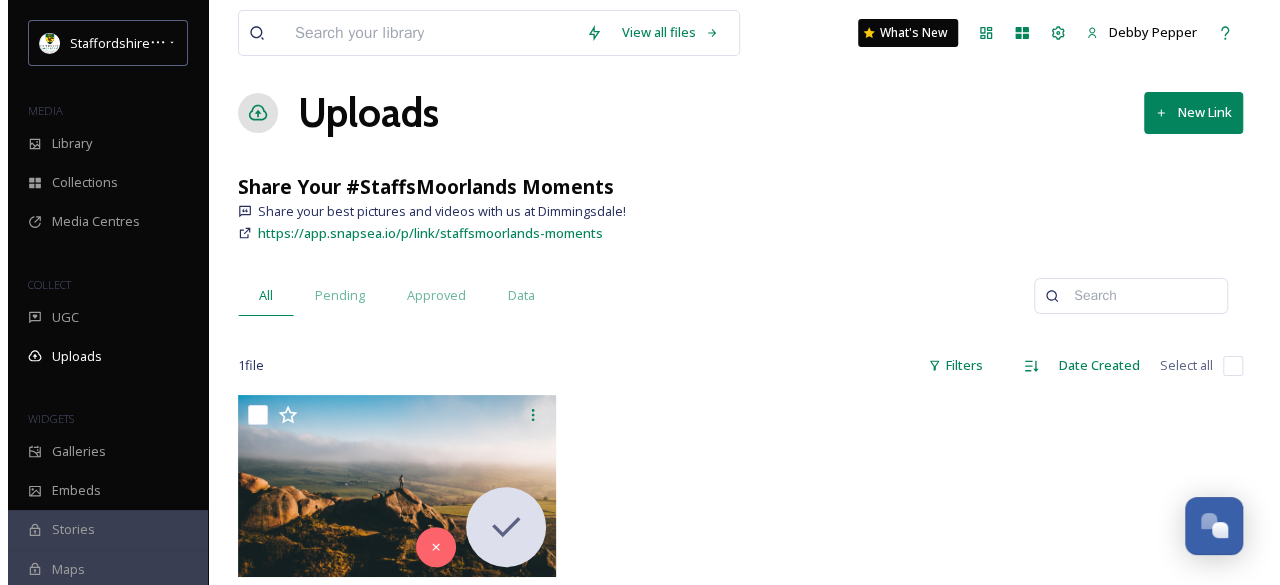 scroll, scrollTop: 0, scrollLeft: 0, axis: both 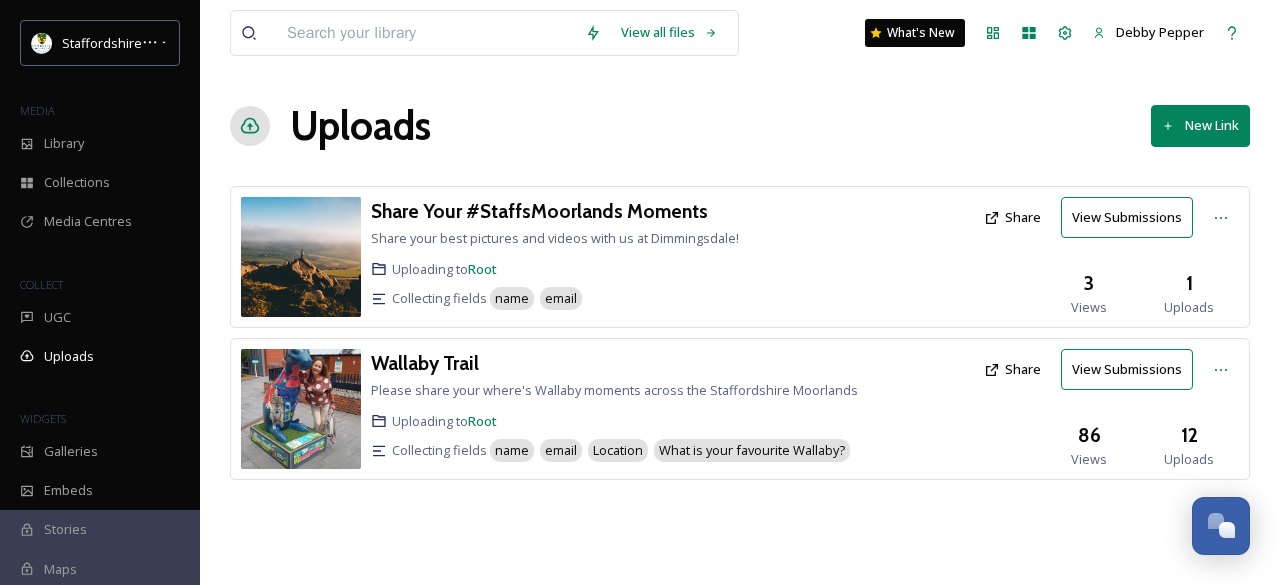 click on "Views" at bounding box center (1089, 459) 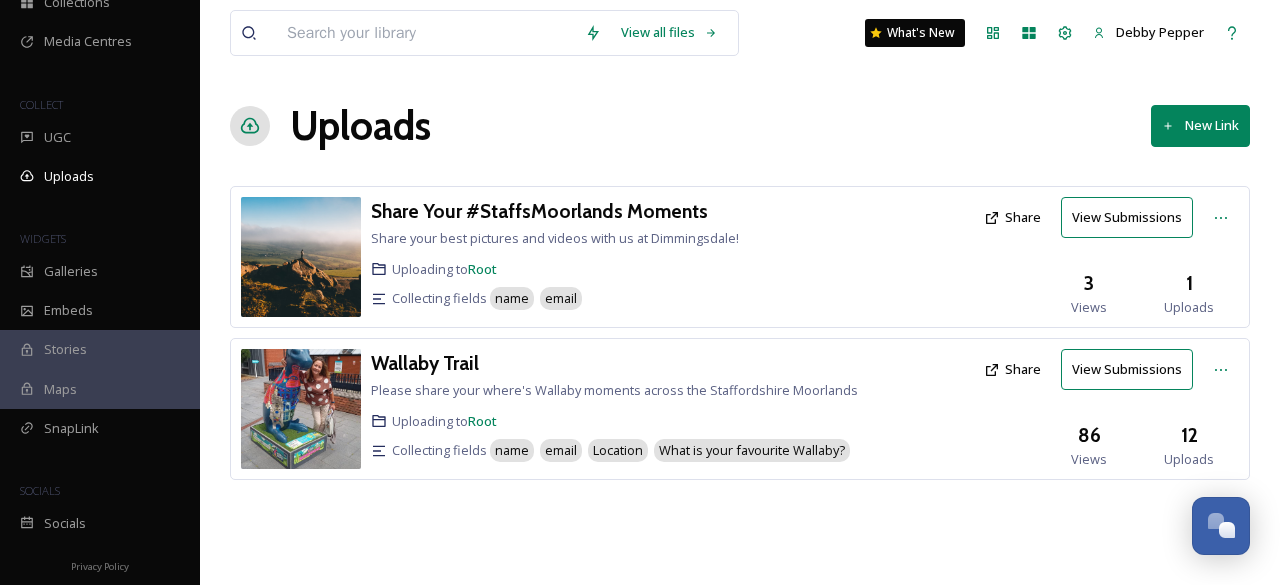 scroll, scrollTop: 181, scrollLeft: 0, axis: vertical 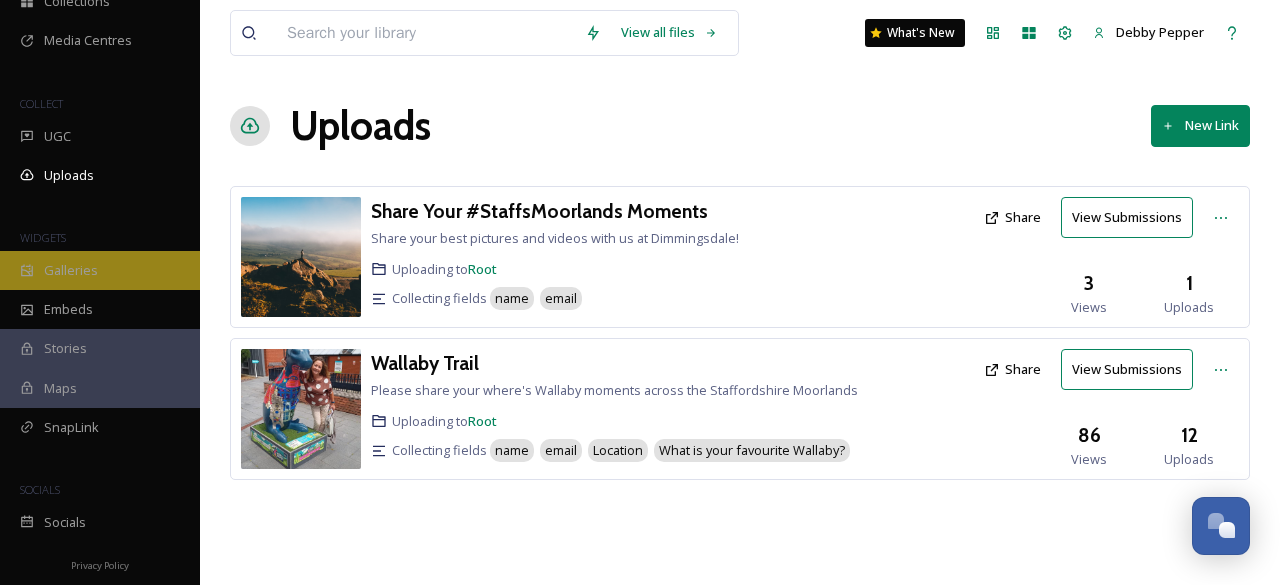 click on "Galleries" at bounding box center [71, 270] 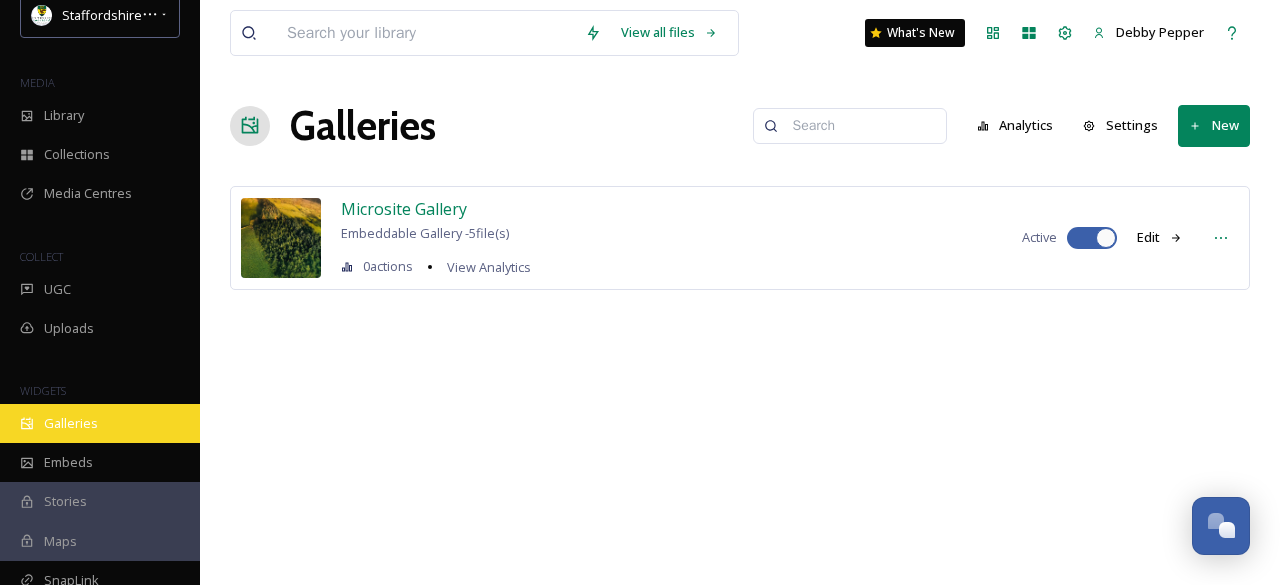 scroll, scrollTop: 0, scrollLeft: 0, axis: both 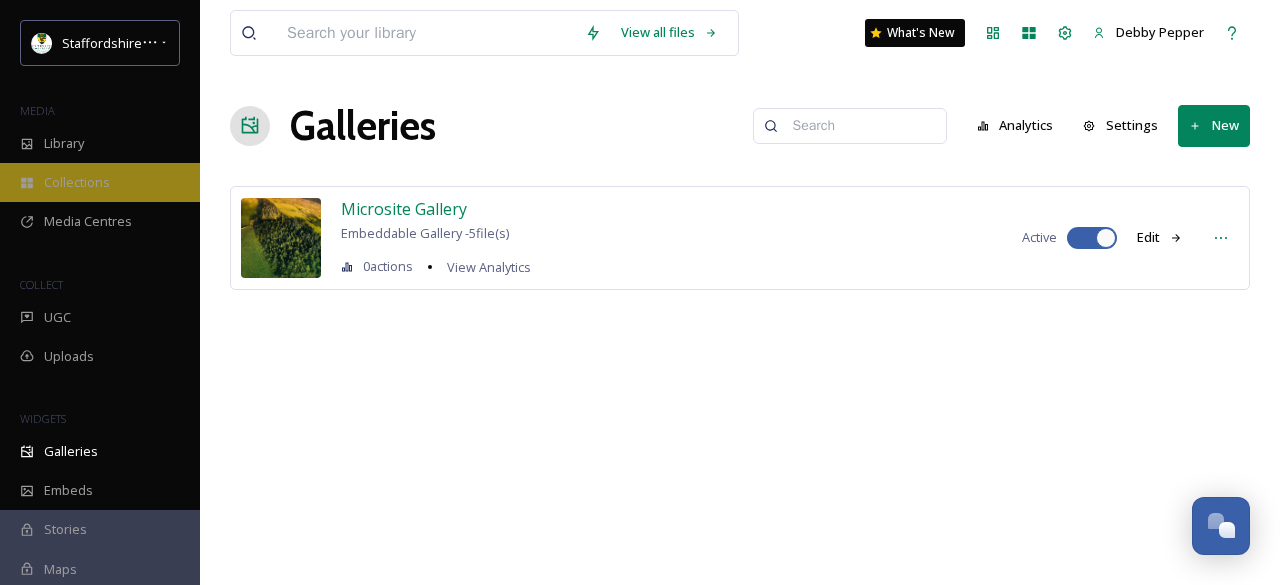 click on "Collections" at bounding box center [77, 182] 